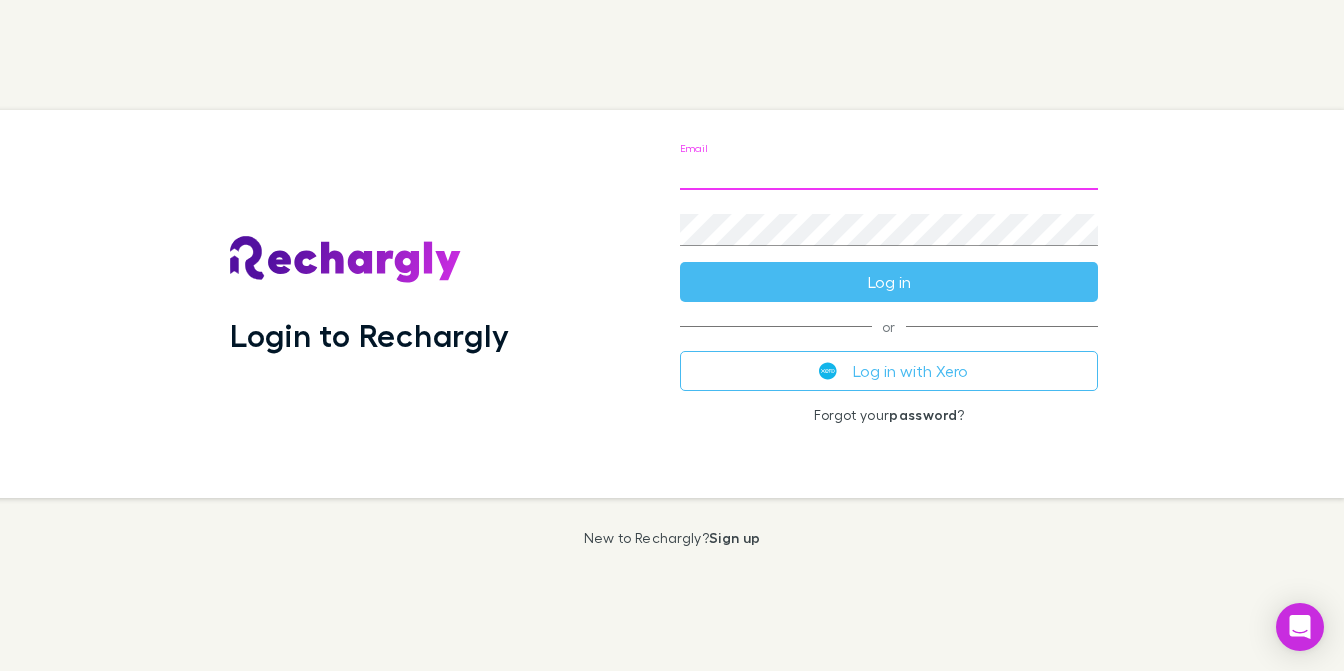 scroll, scrollTop: 0, scrollLeft: 0, axis: both 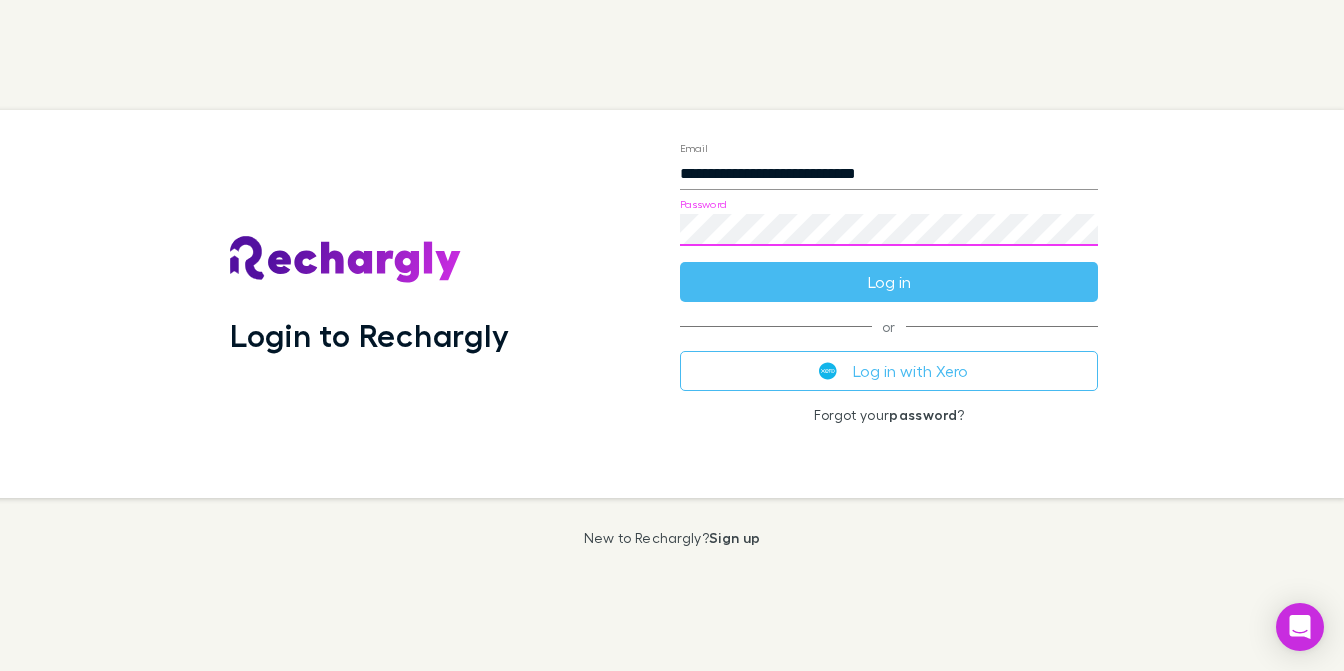 click on "Log in" at bounding box center [889, 282] 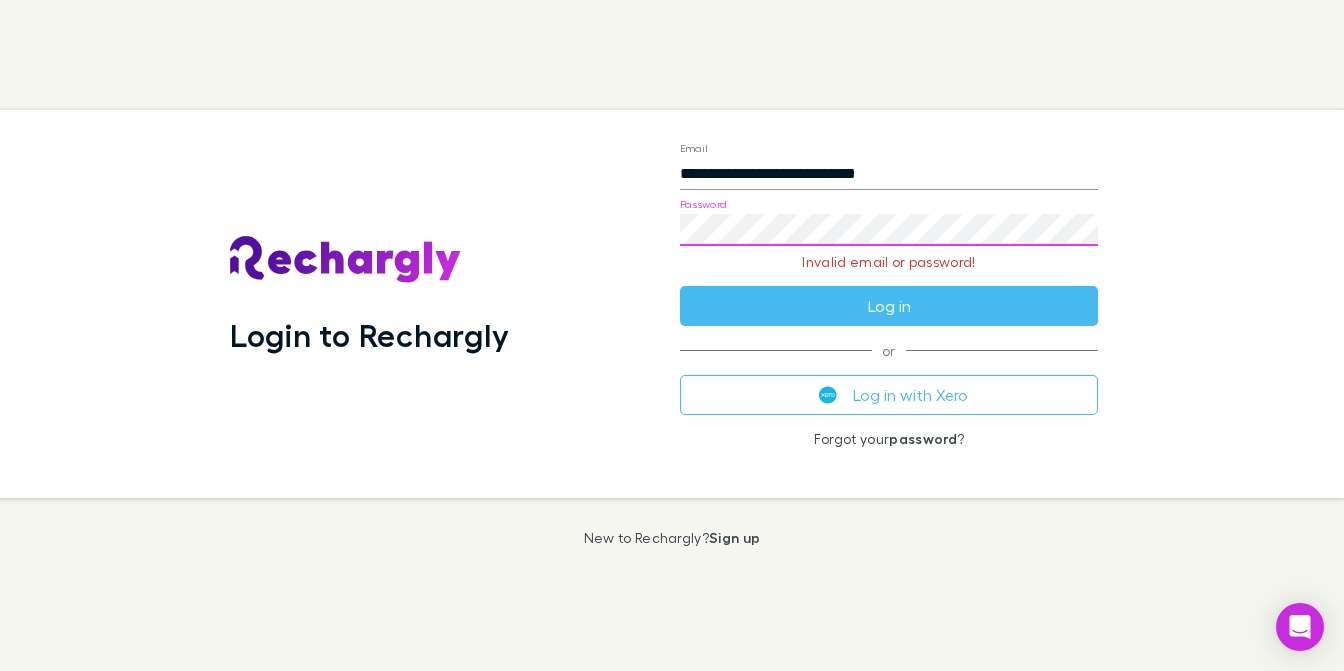 click on "**********" at bounding box center [889, 304] 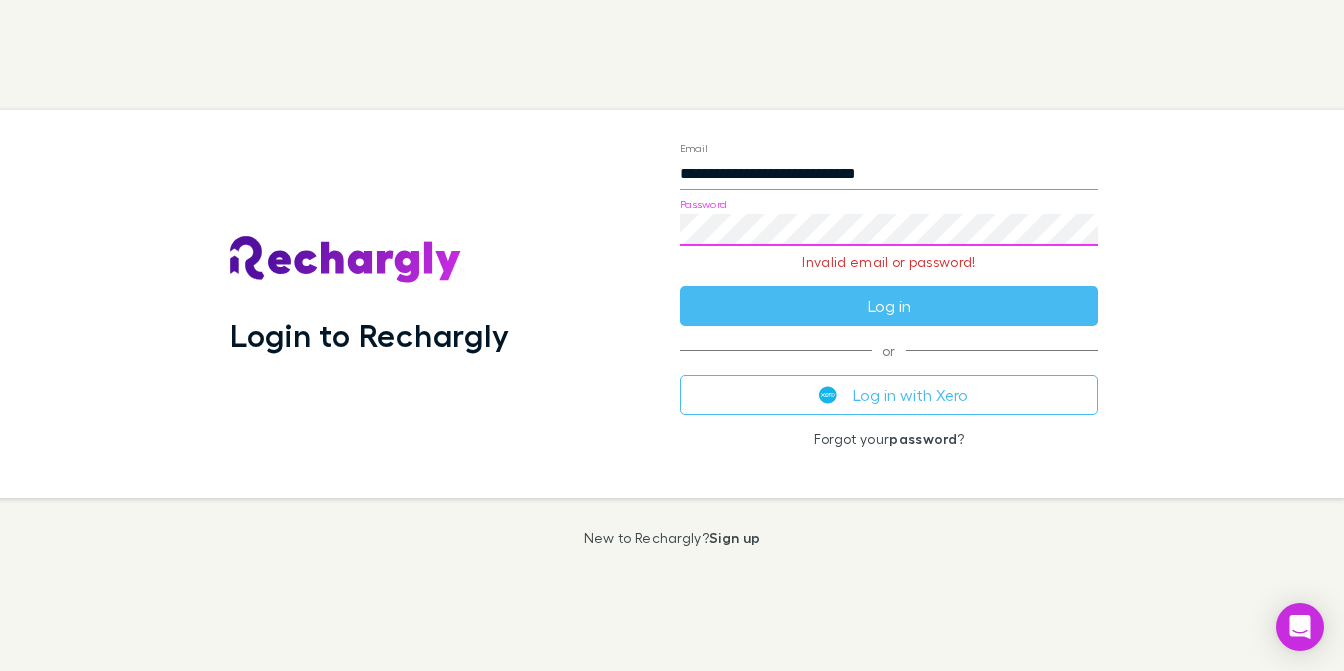 click on "Log in" at bounding box center [889, 306] 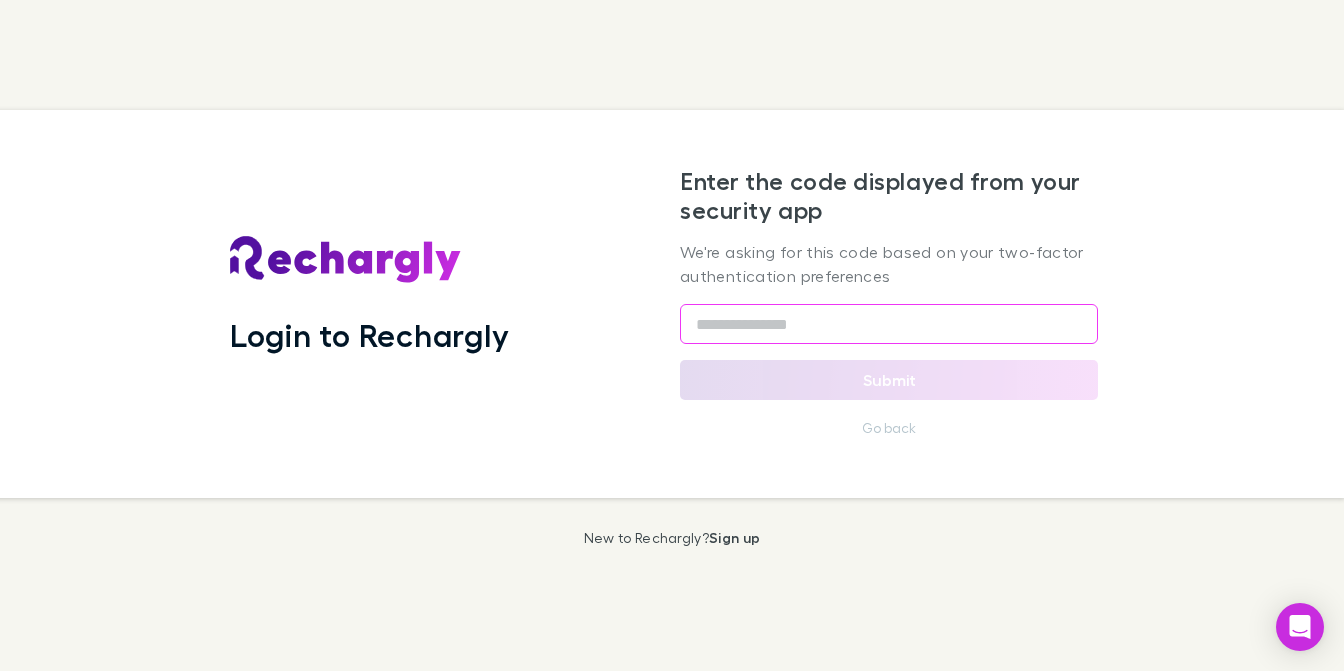click at bounding box center (889, 324) 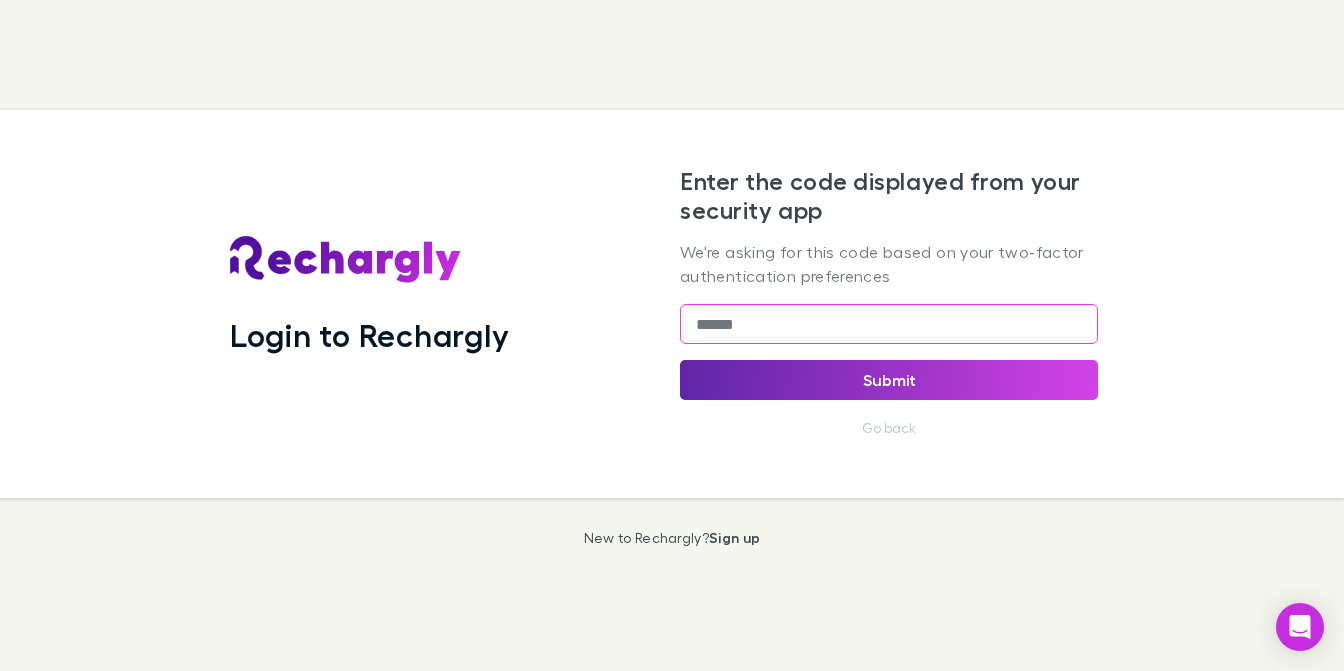 type on "******" 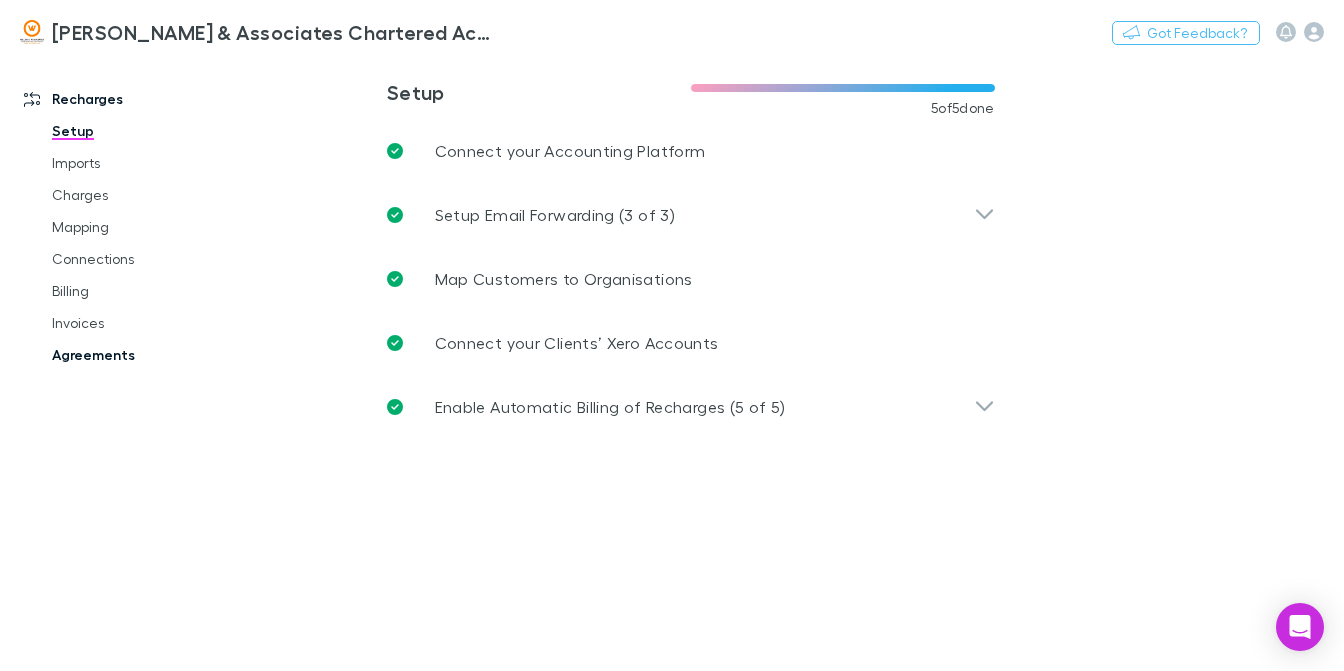 click on "Agreements" at bounding box center (144, 355) 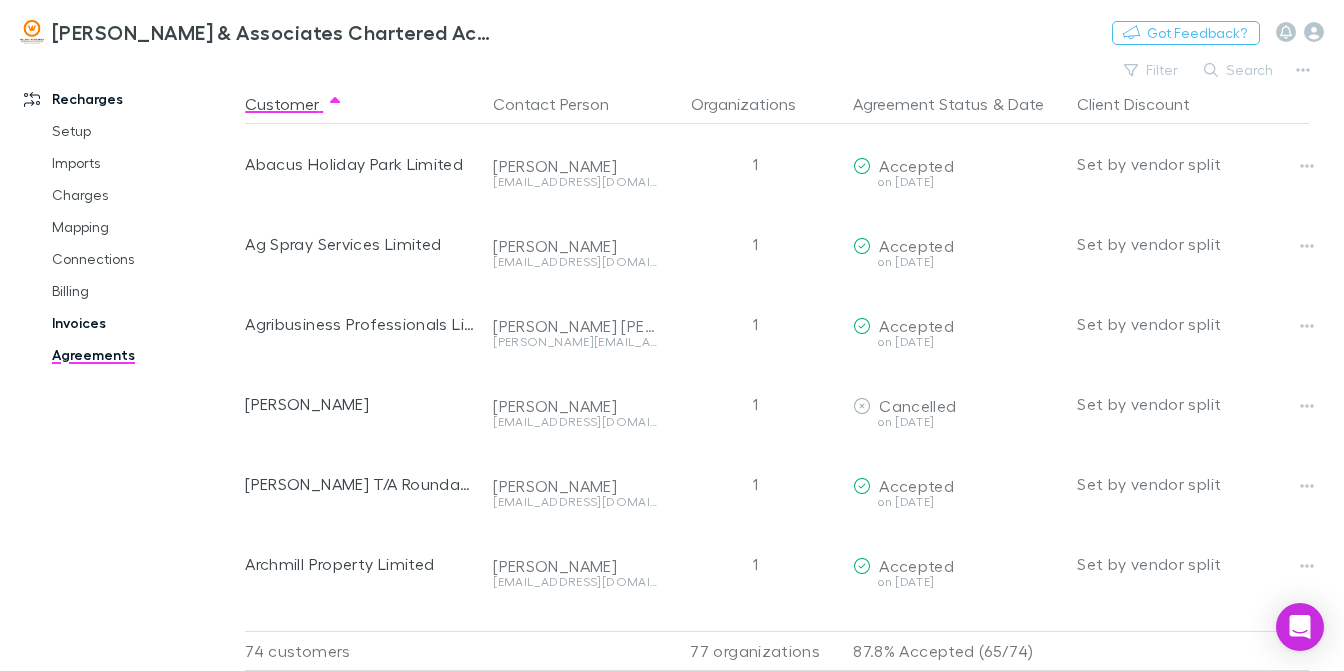 click on "Invoices" at bounding box center (144, 323) 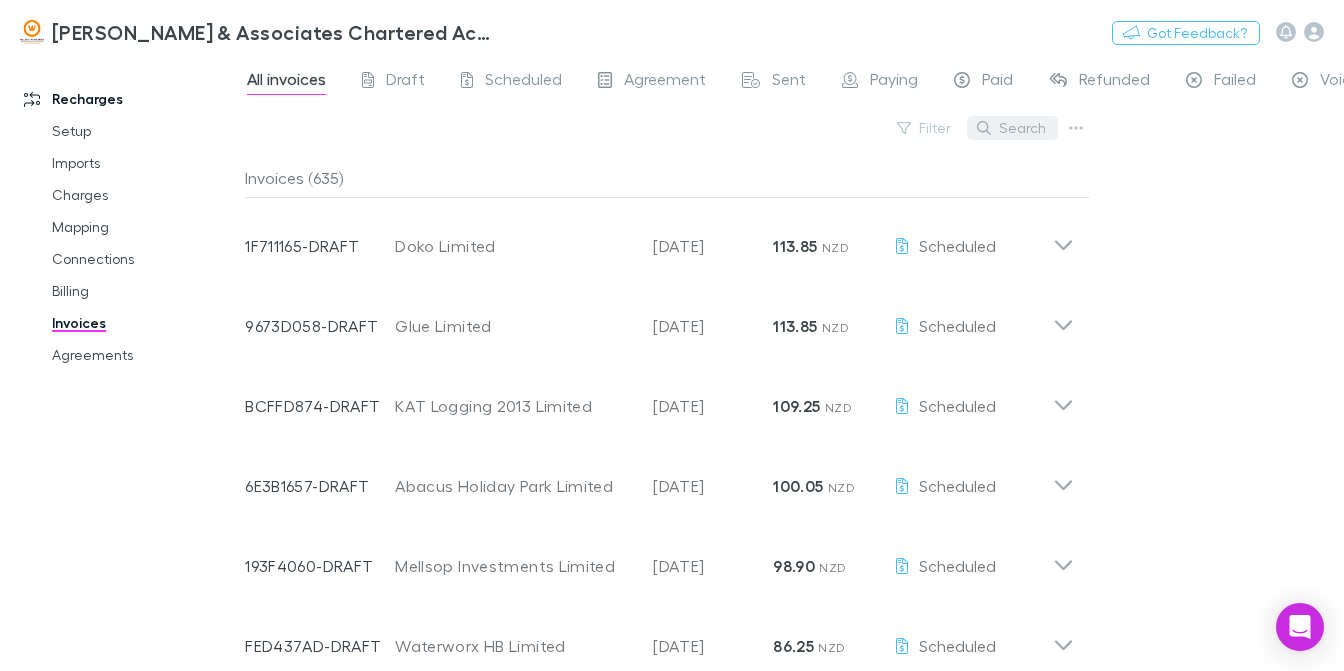 click on "Search" at bounding box center [1012, 128] 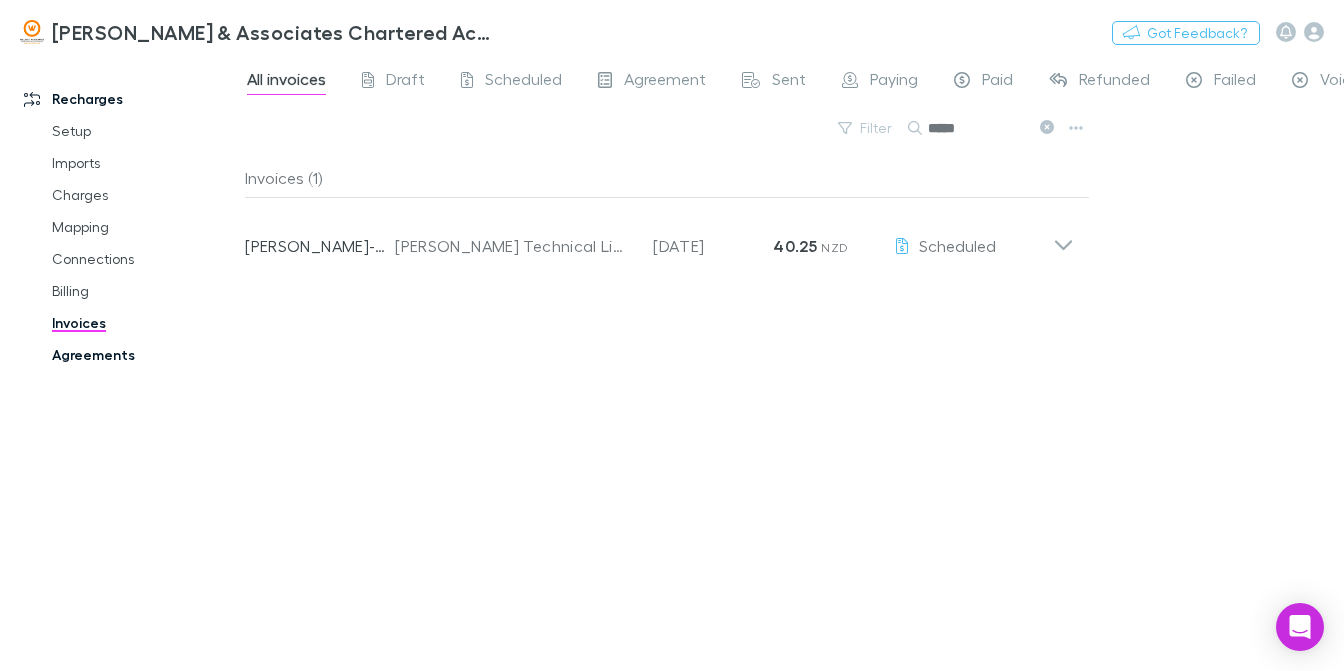 type on "*****" 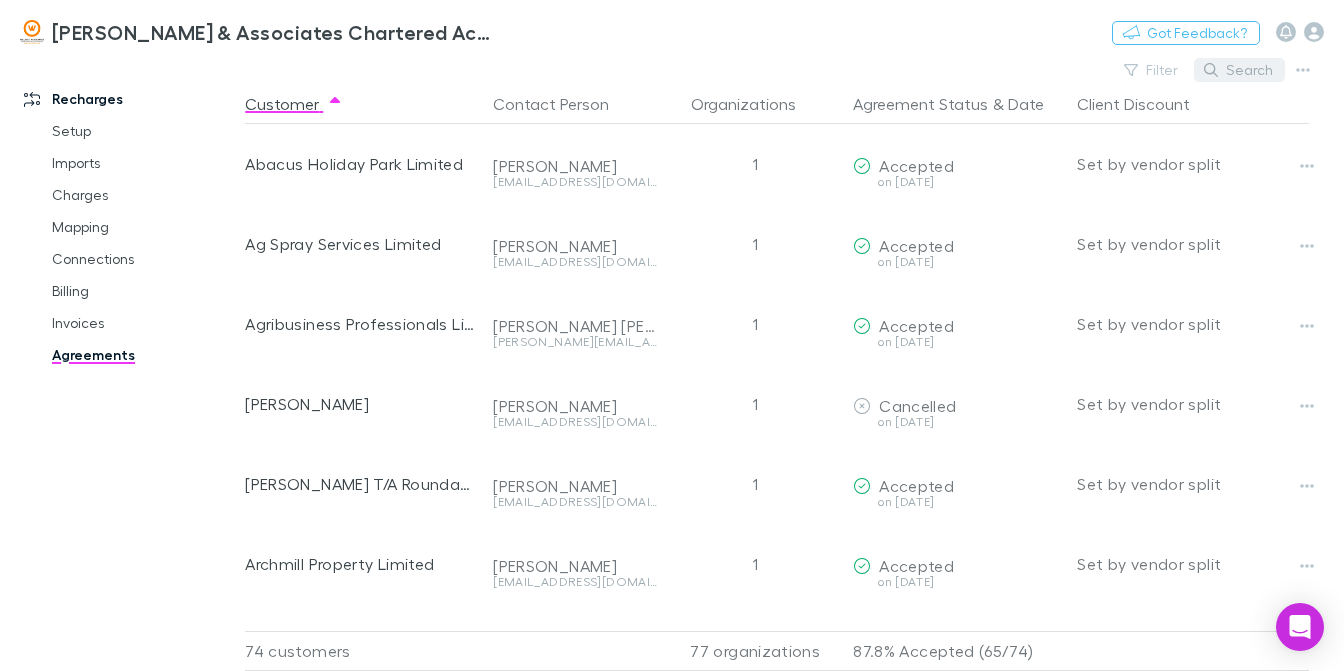 click on "Search" at bounding box center (1239, 70) 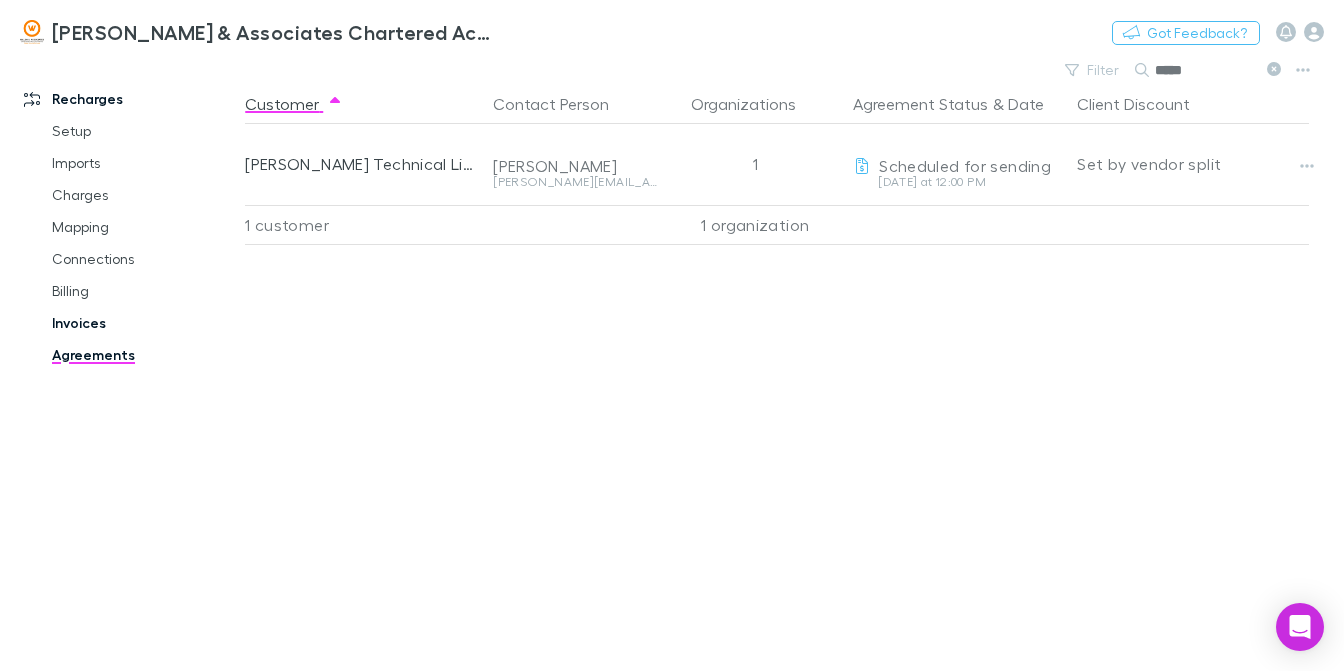 type on "*****" 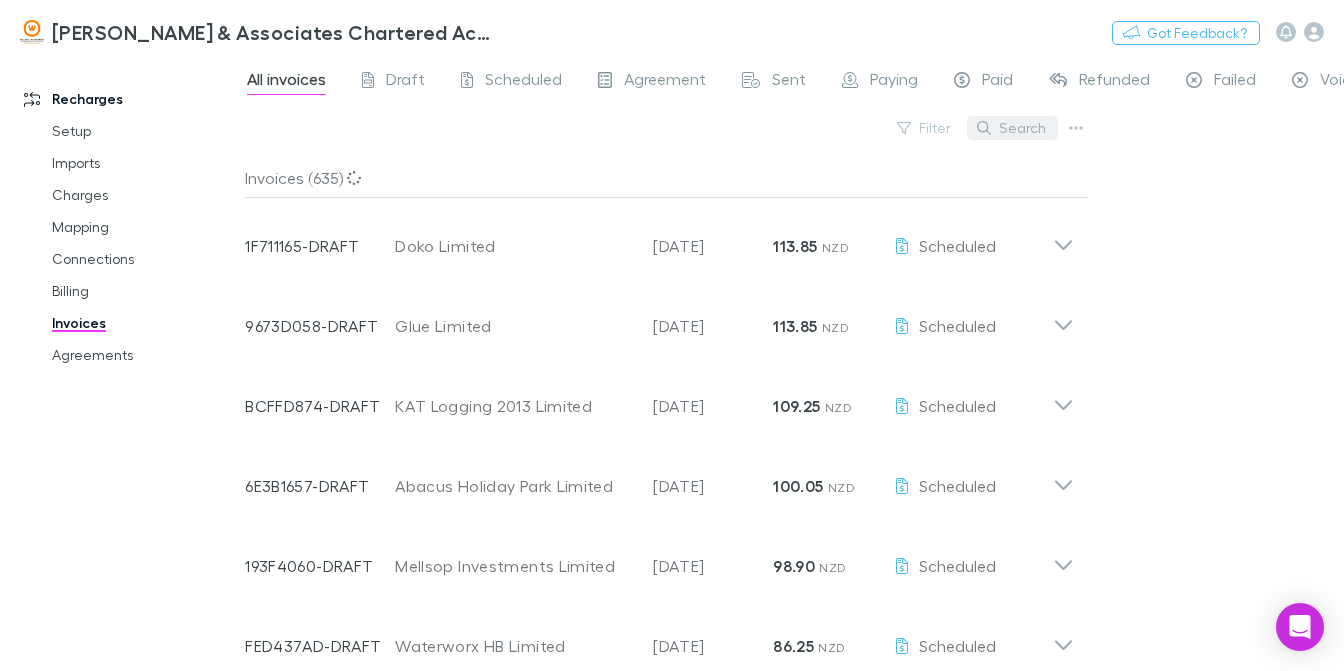 click on "Search" at bounding box center (1012, 128) 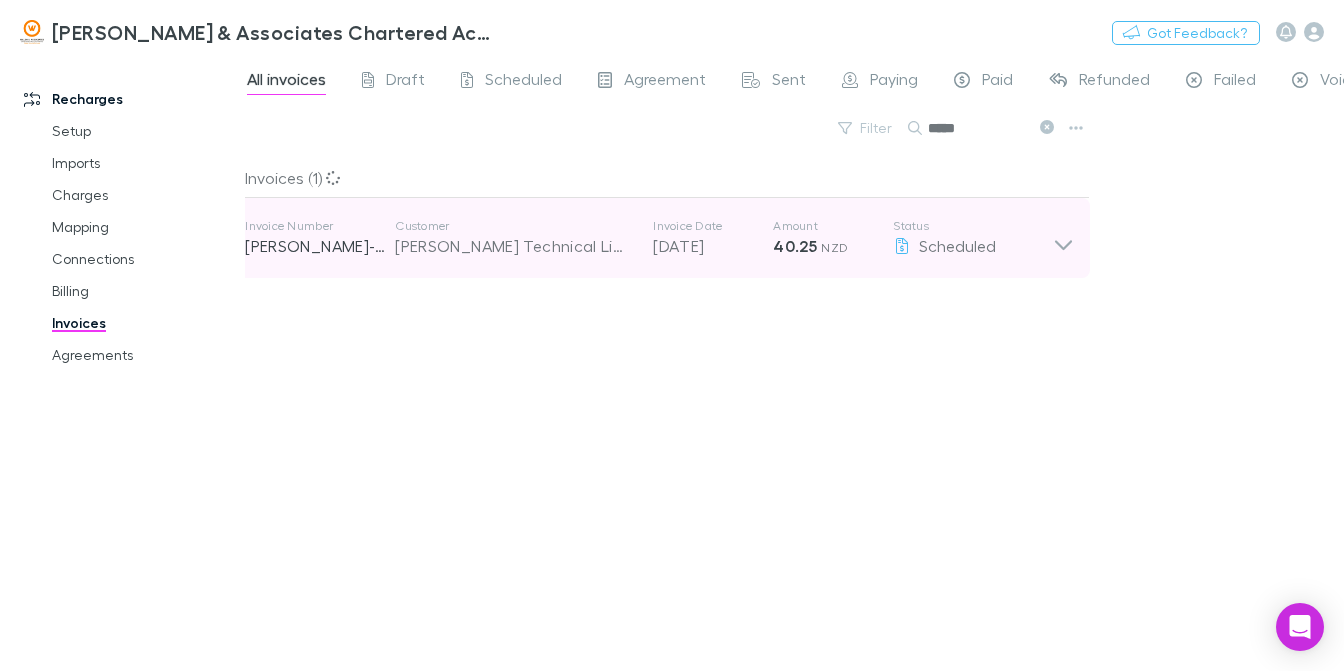 type on "*****" 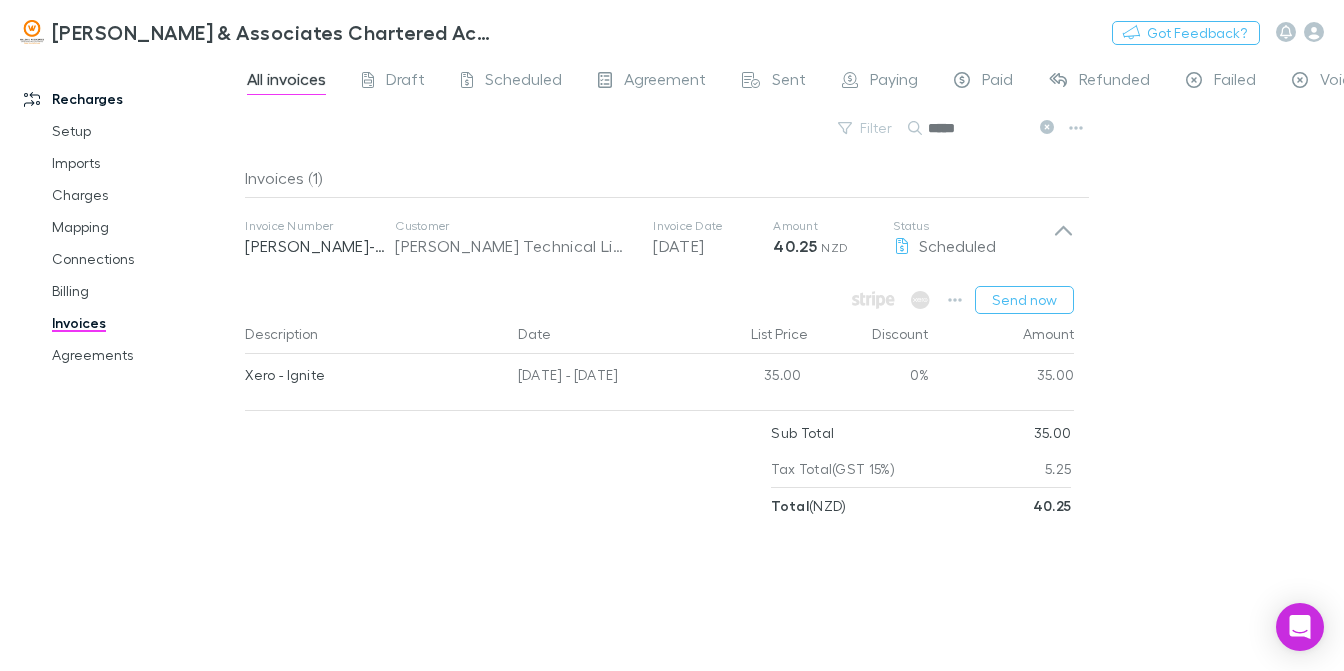 drag, startPoint x: 964, startPoint y: 127, endPoint x: 919, endPoint y: 131, distance: 45.17743 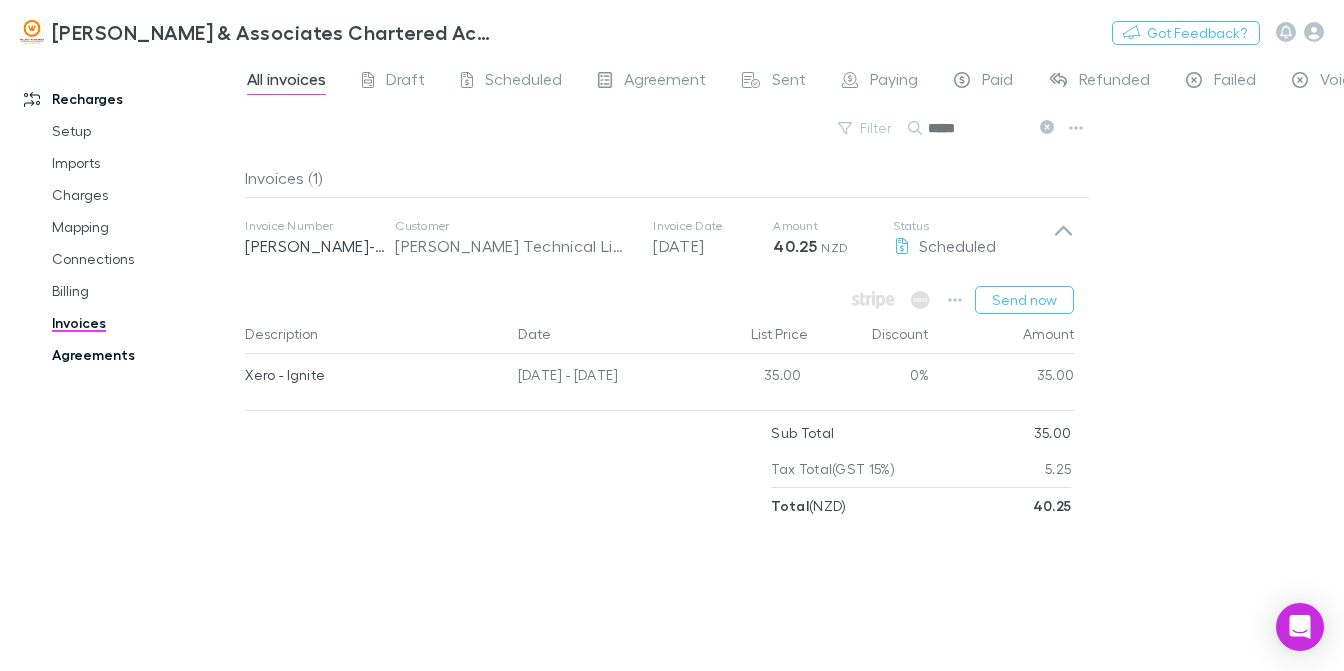 click on "Agreements" at bounding box center (144, 355) 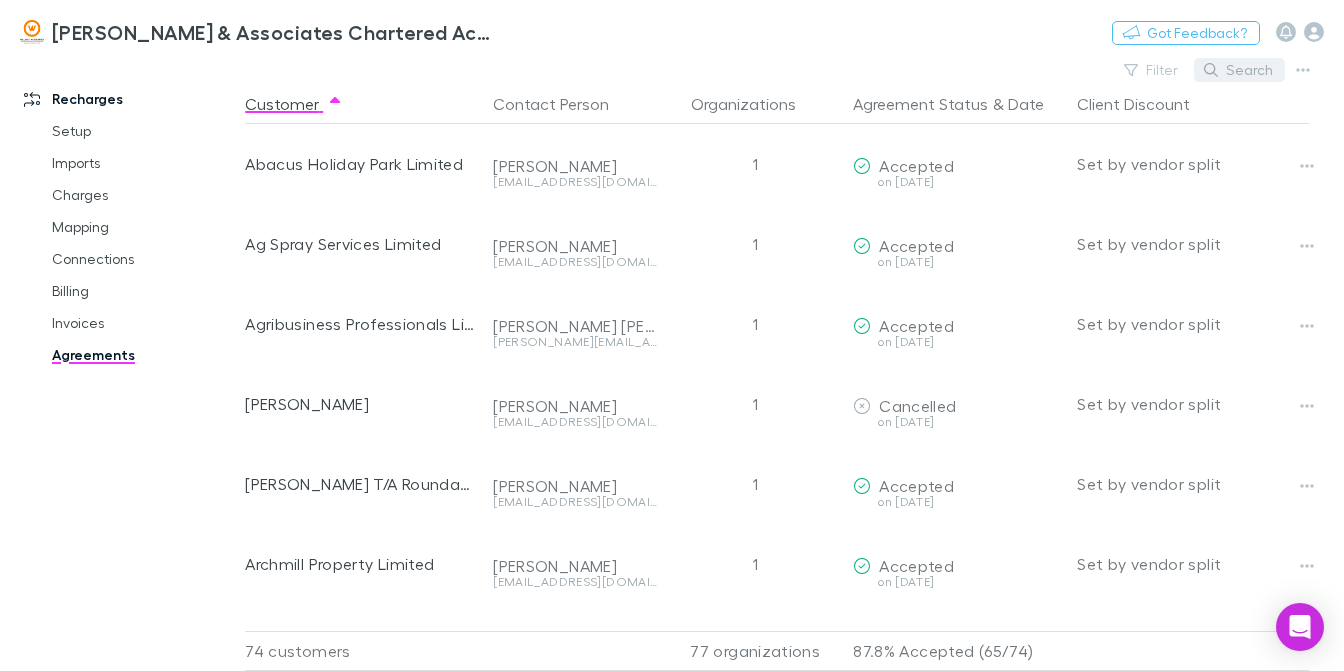 click on "Search" at bounding box center [1239, 70] 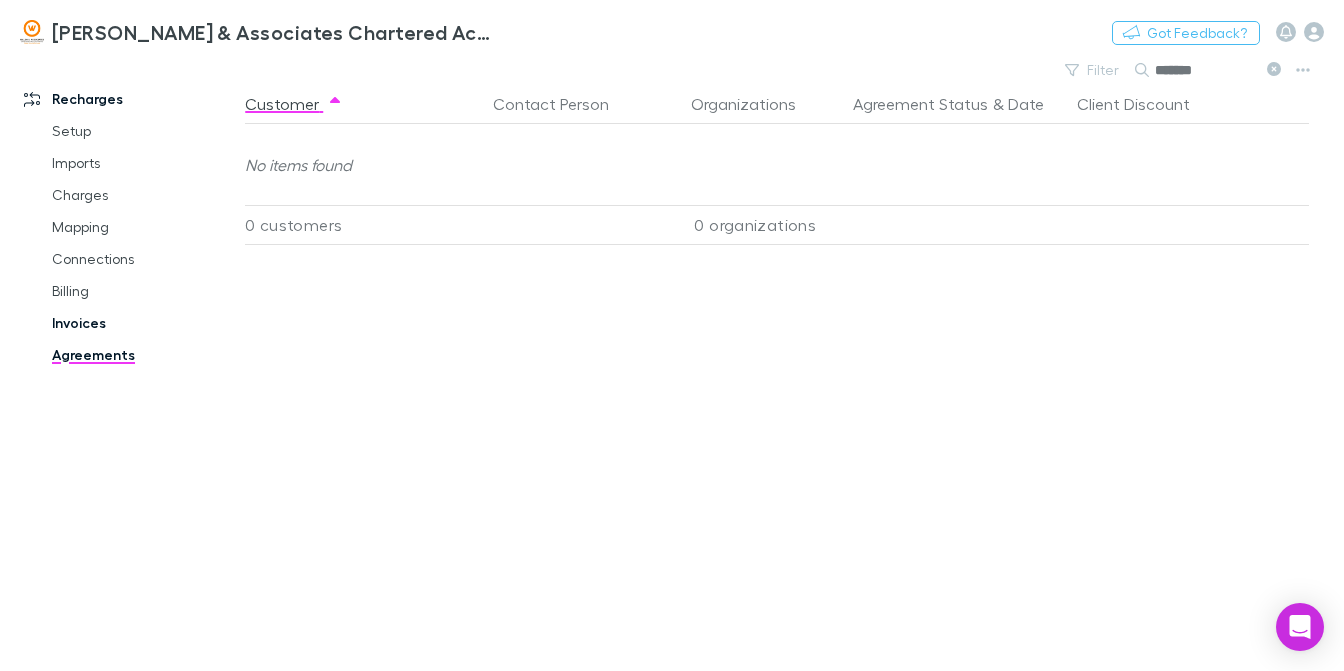 type on "*******" 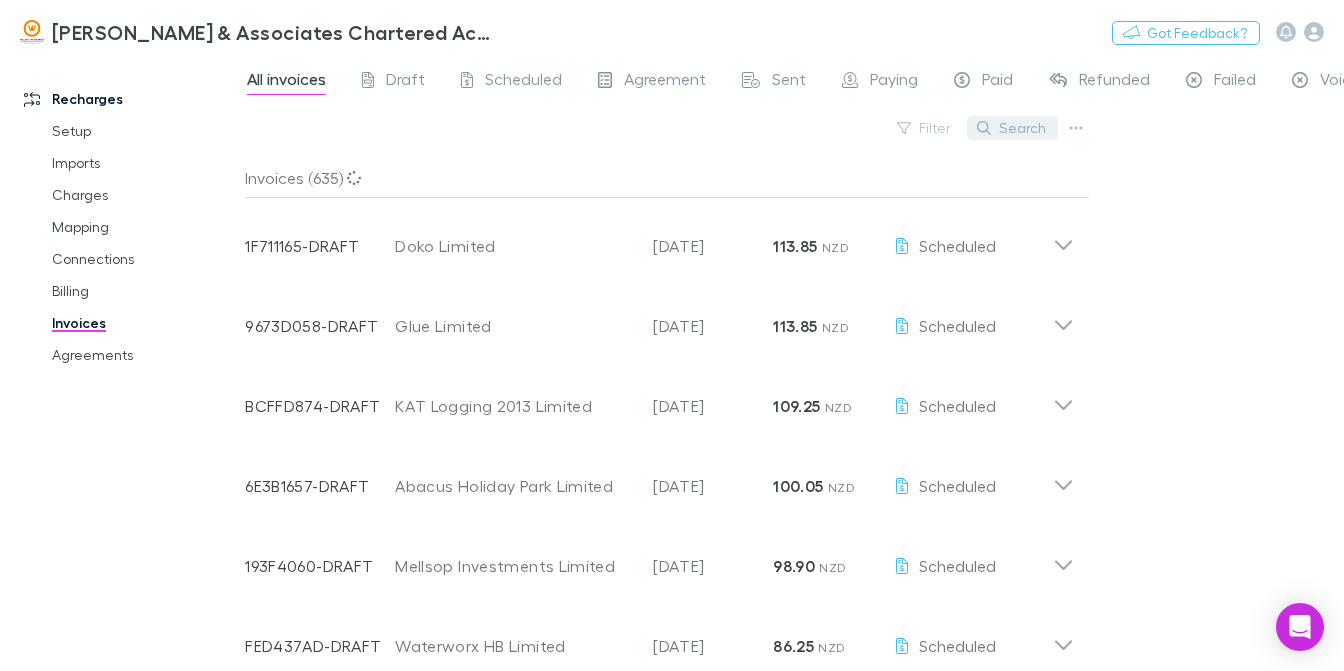 click on "Search" at bounding box center (1012, 128) 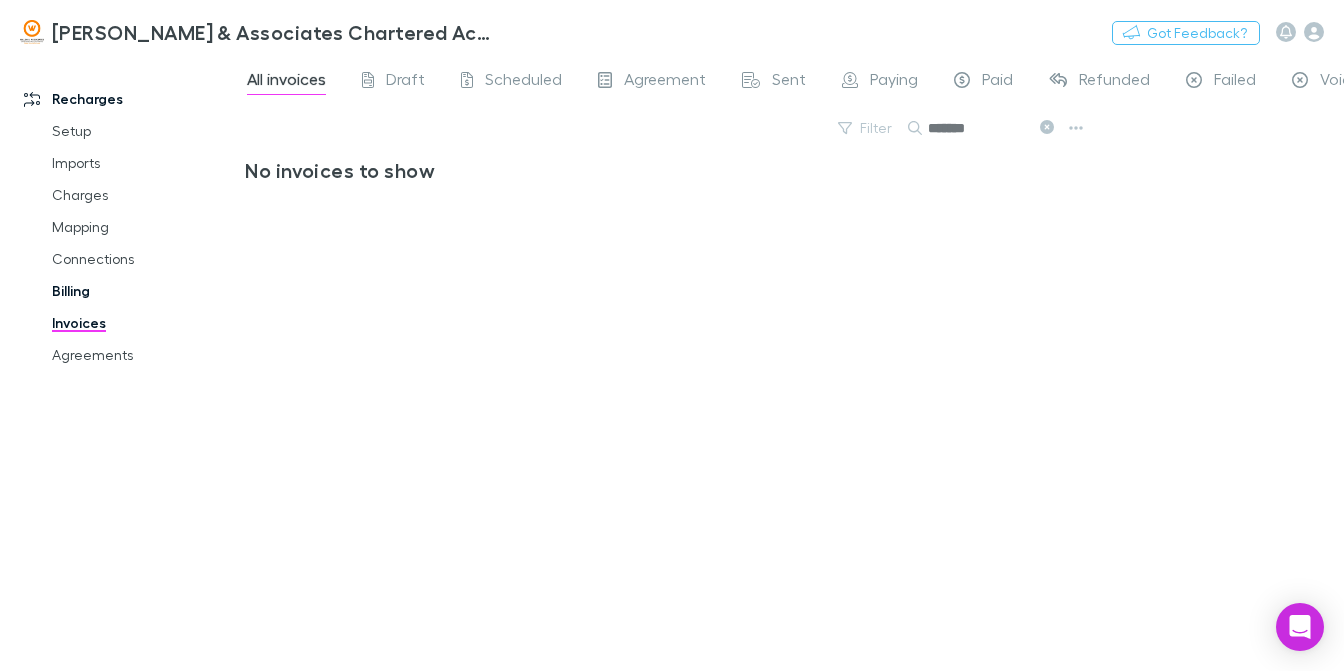 type on "*******" 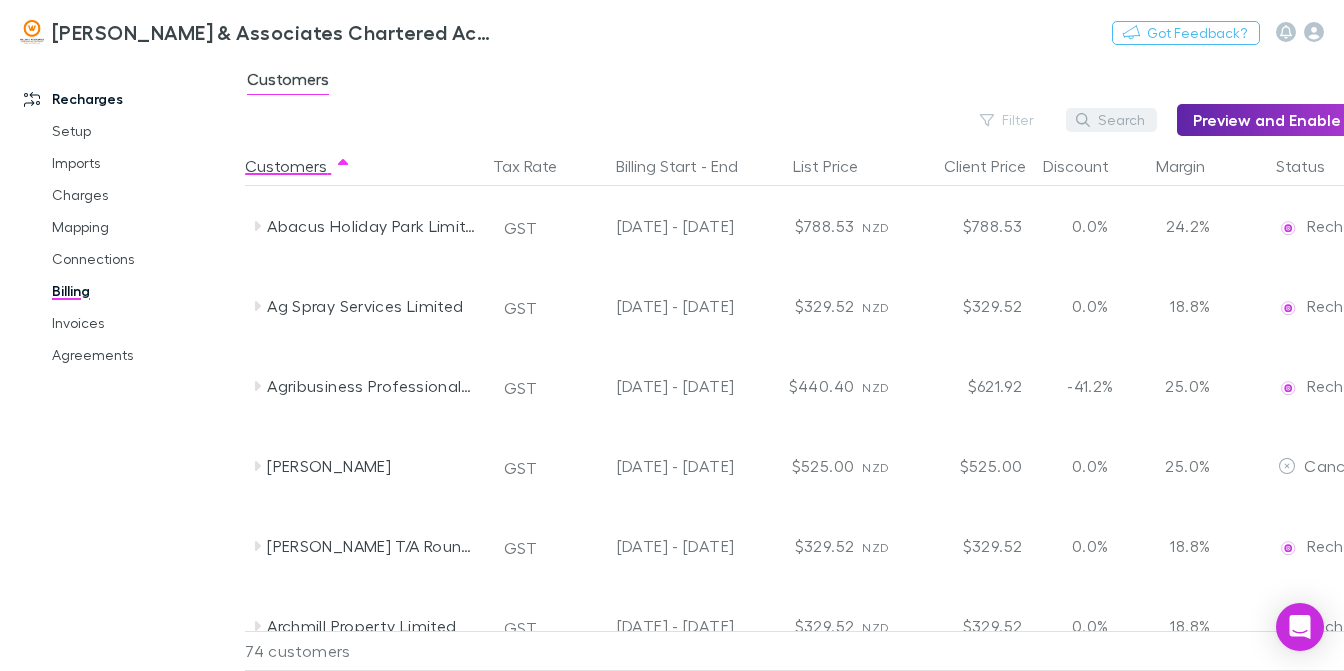 click on "Search" at bounding box center [1111, 120] 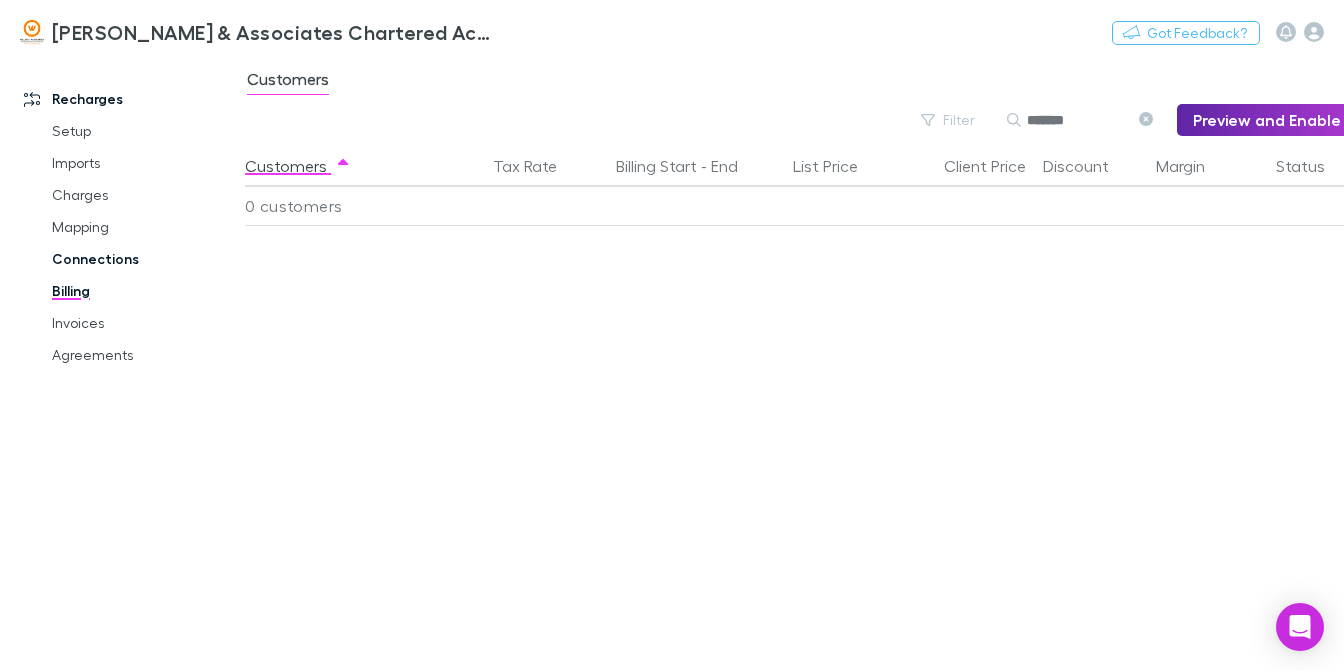 type on "*******" 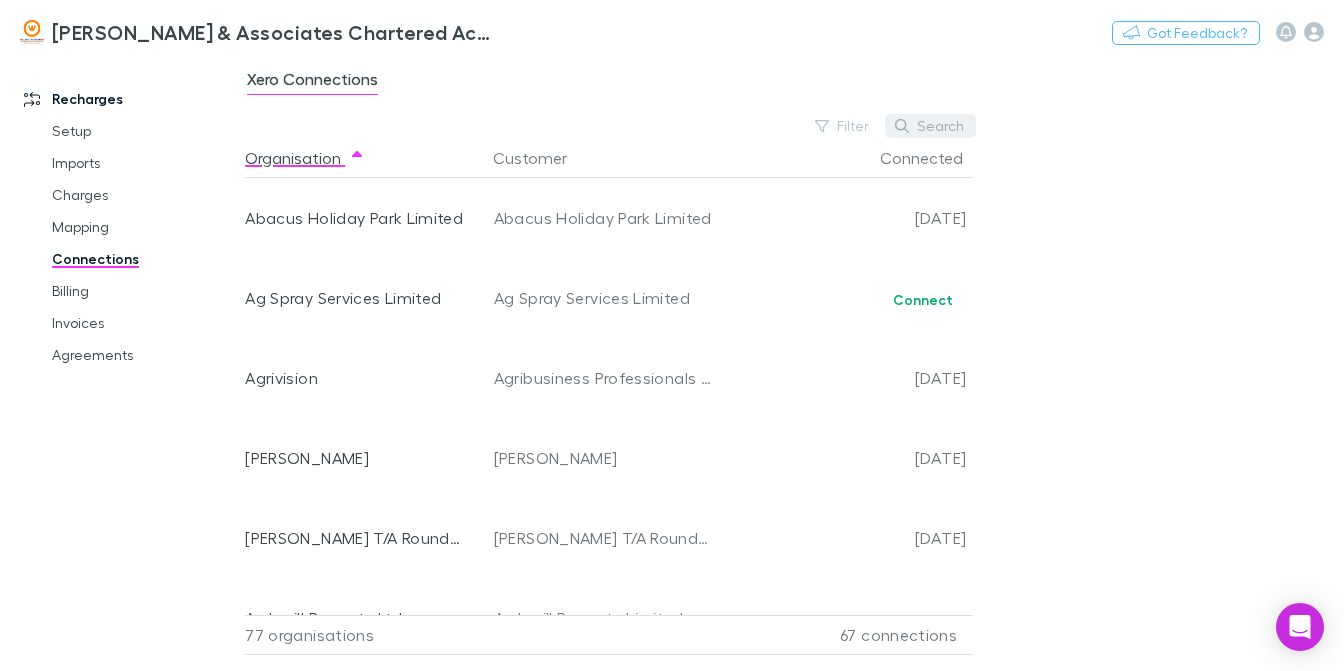 click on "Search" at bounding box center [930, 126] 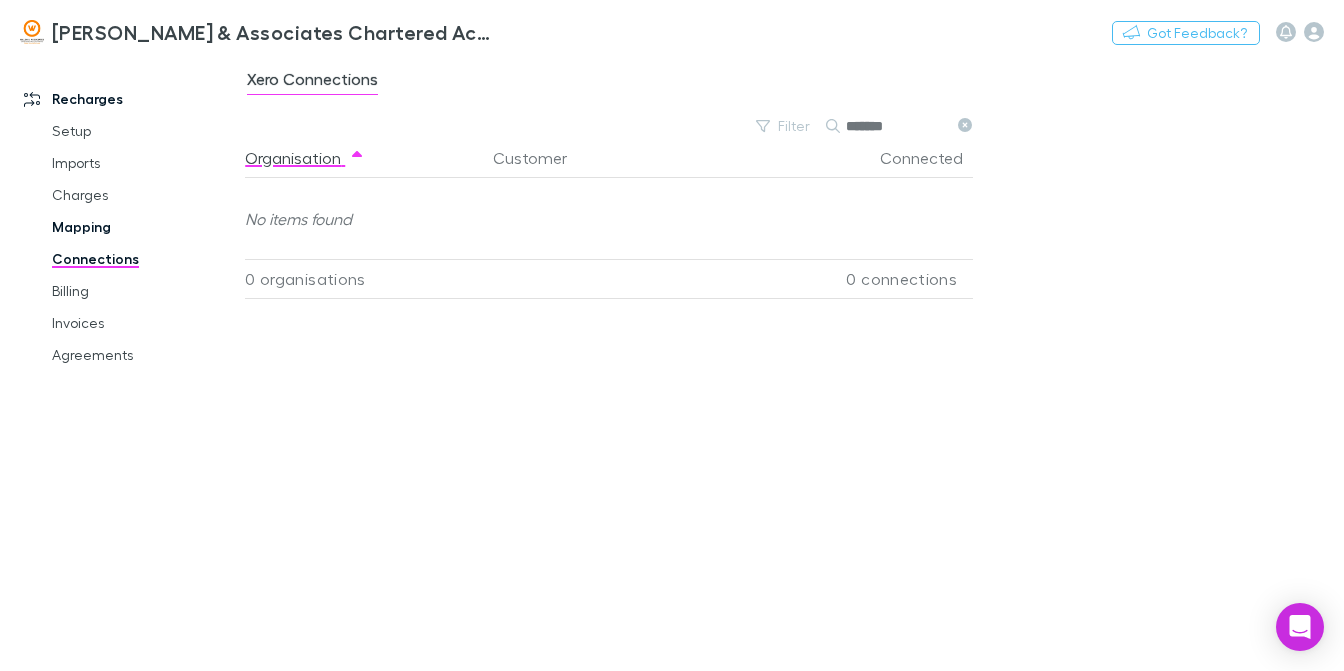 type on "*******" 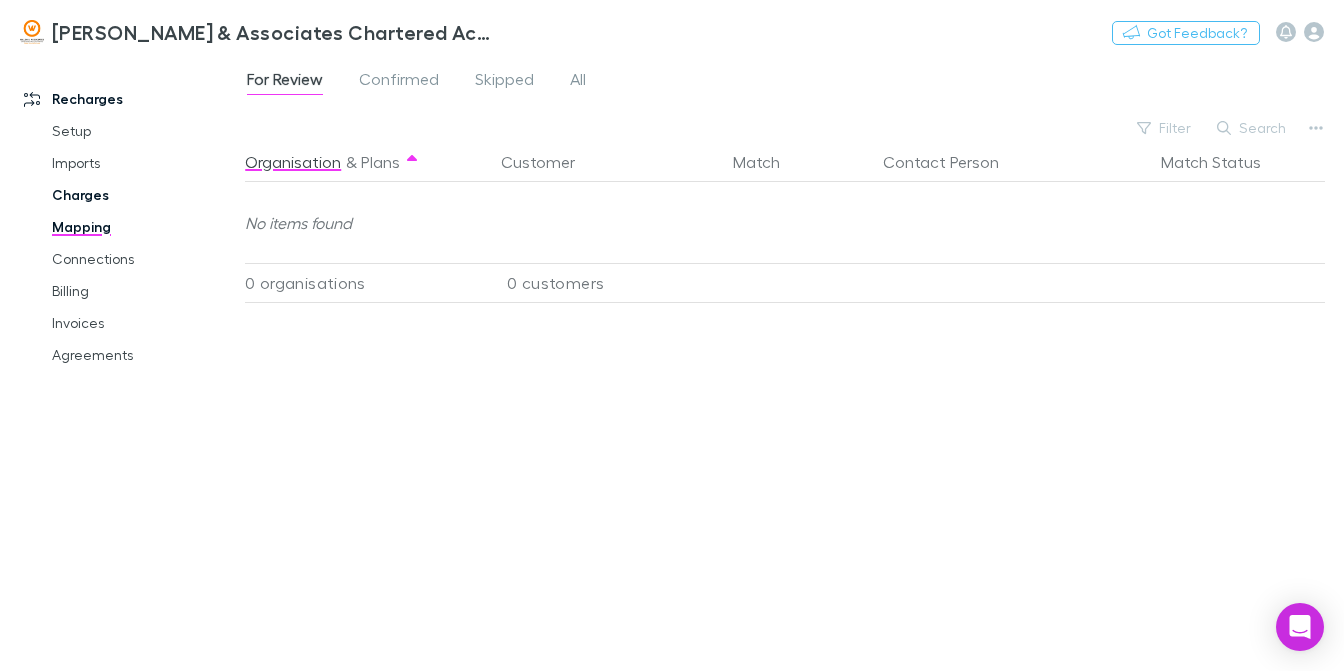 click on "Charges" at bounding box center [144, 195] 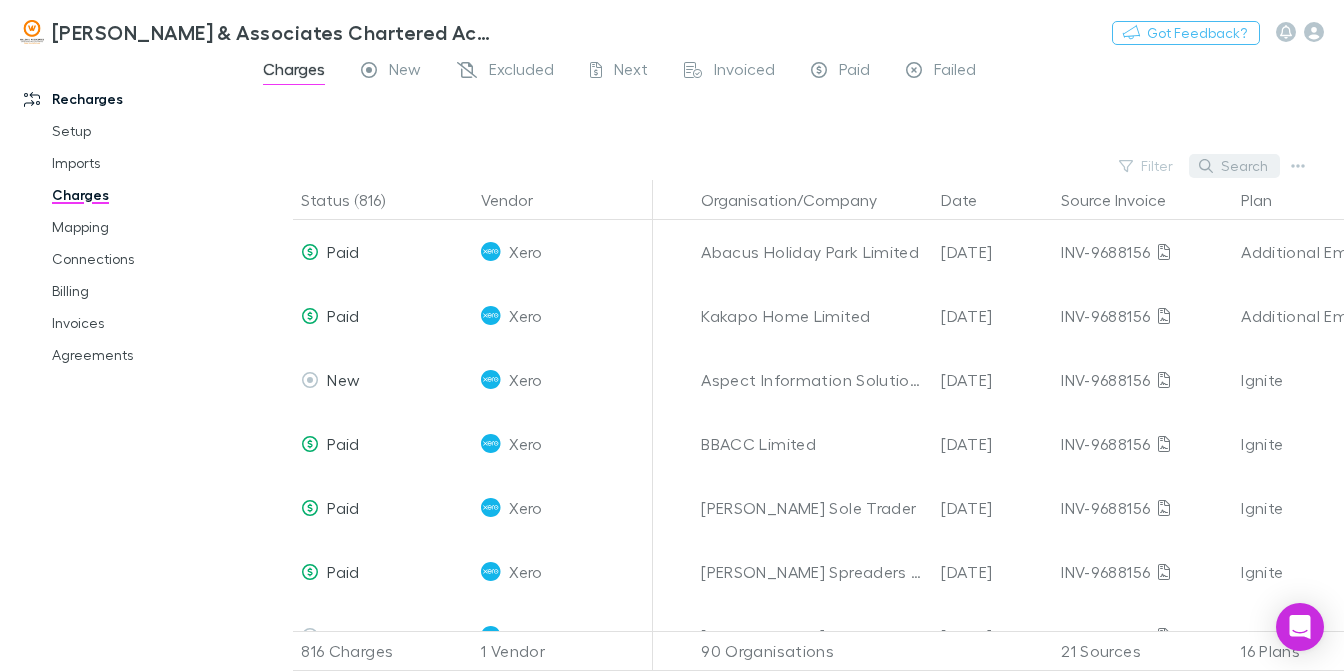 click on "Search" at bounding box center [1234, 166] 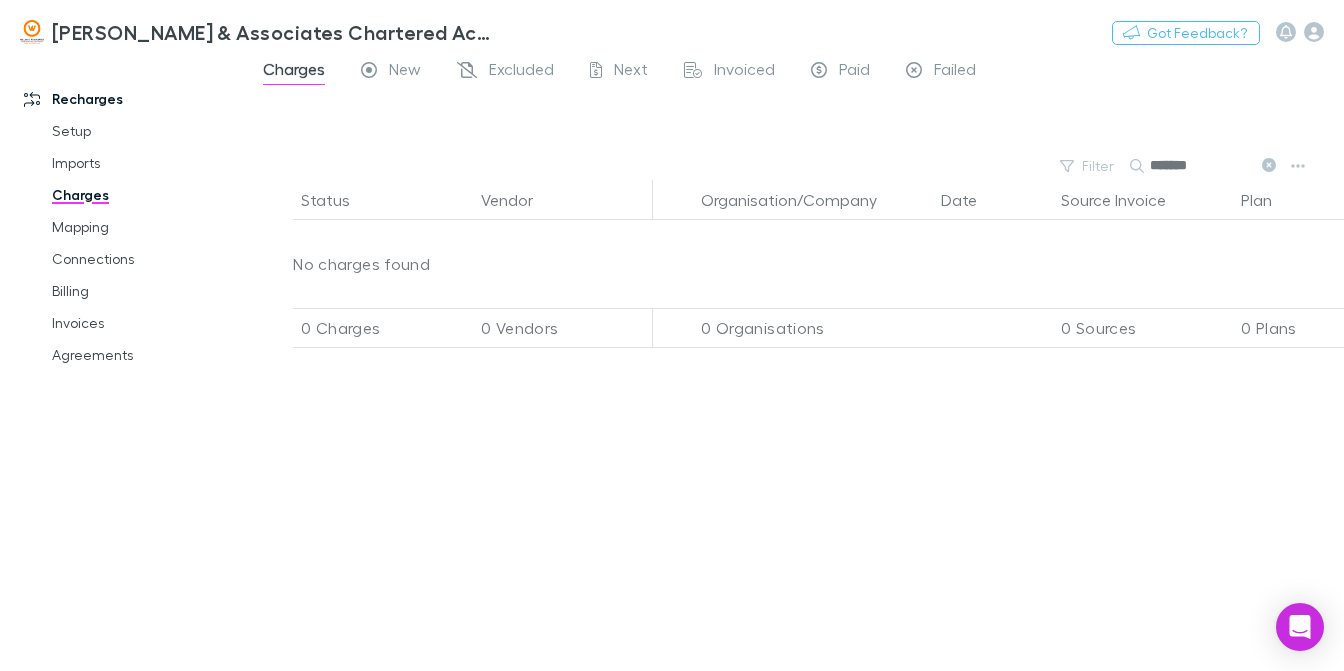 type on "*******" 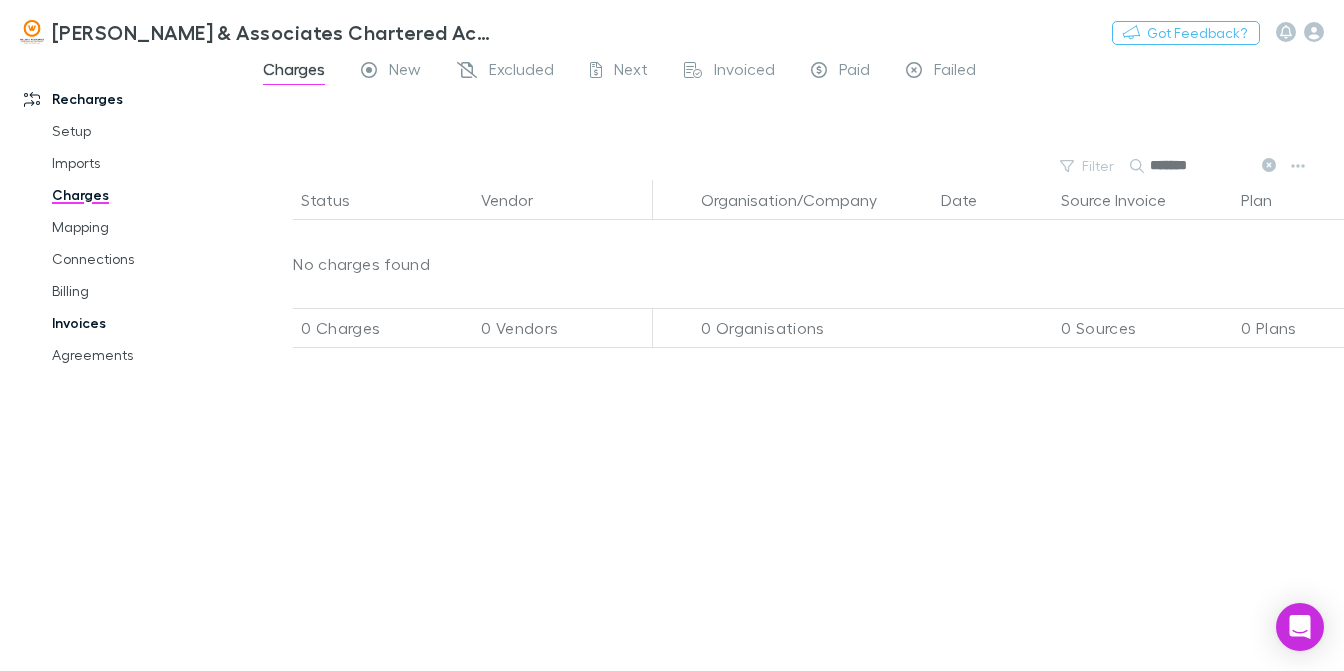 click on "Invoices" at bounding box center [144, 323] 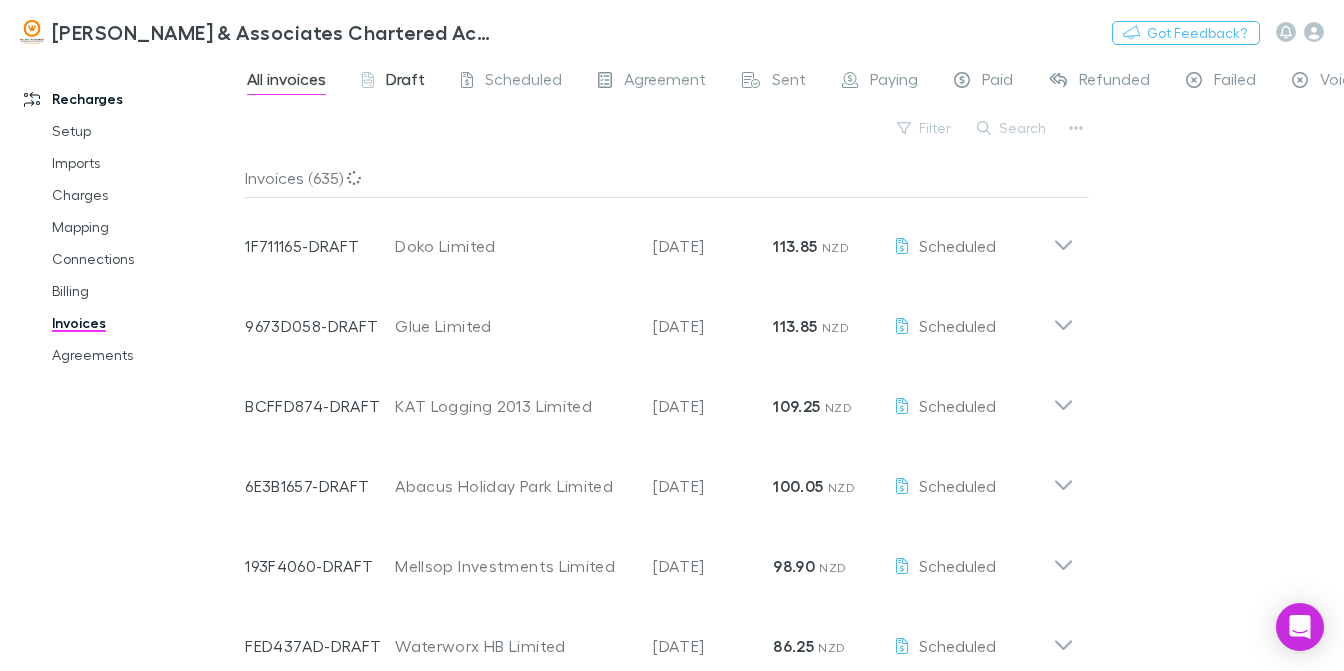 click on "Draft" at bounding box center [405, 82] 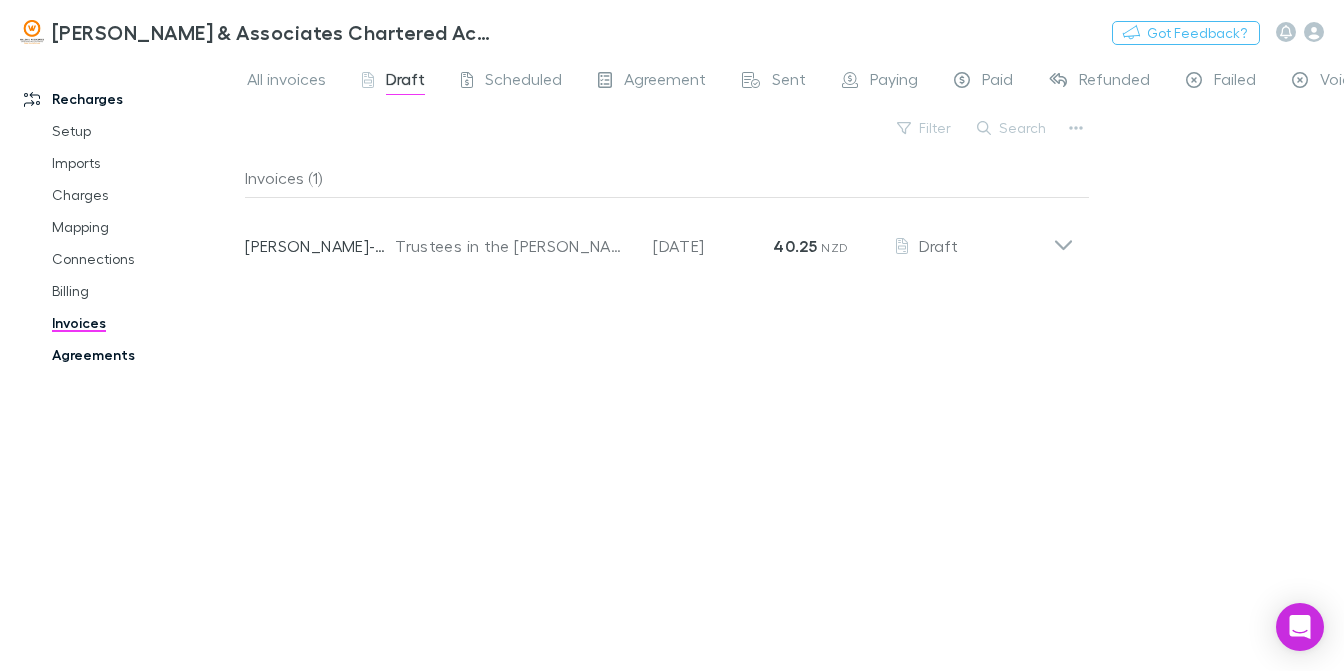 click on "Agreements" at bounding box center [144, 355] 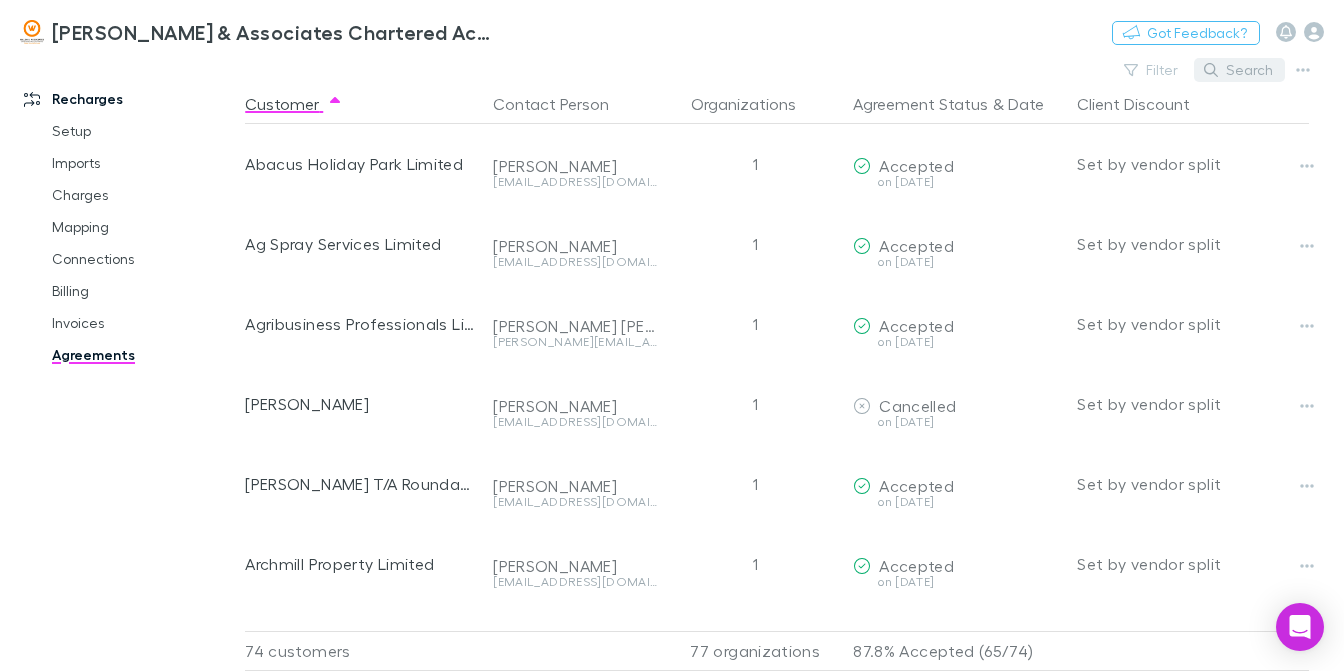 click on "Search" at bounding box center (1239, 70) 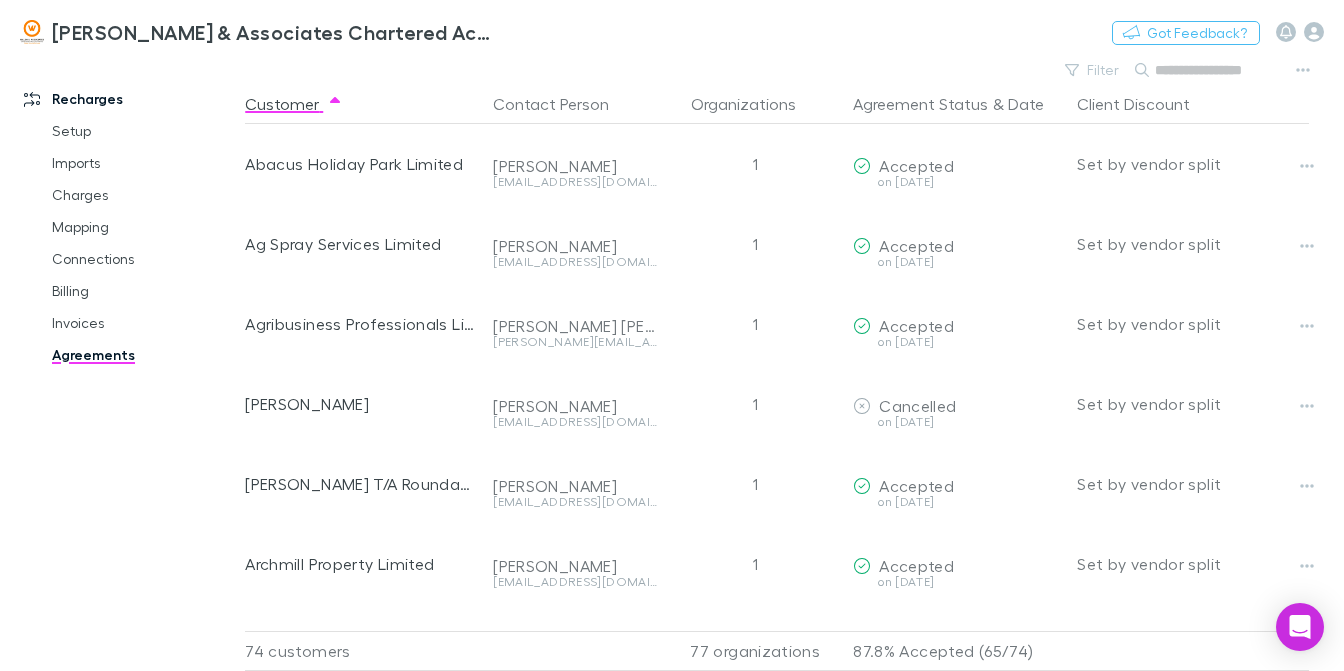 type on "*" 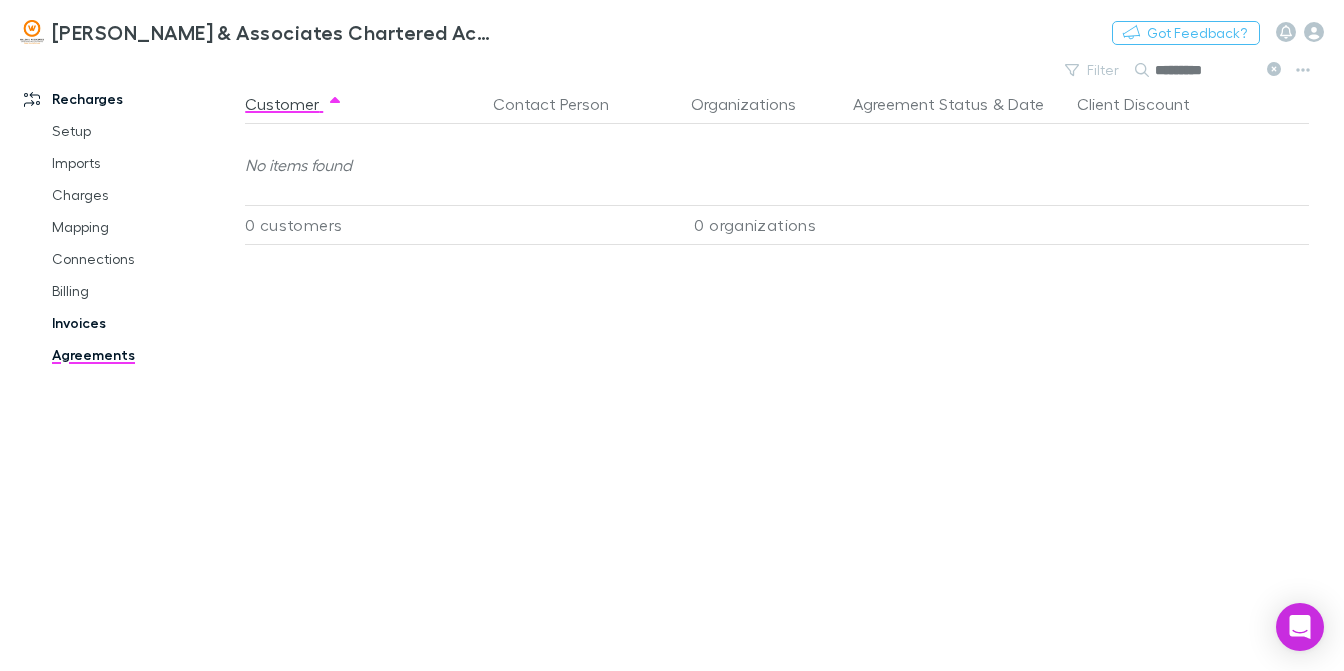 type on "*********" 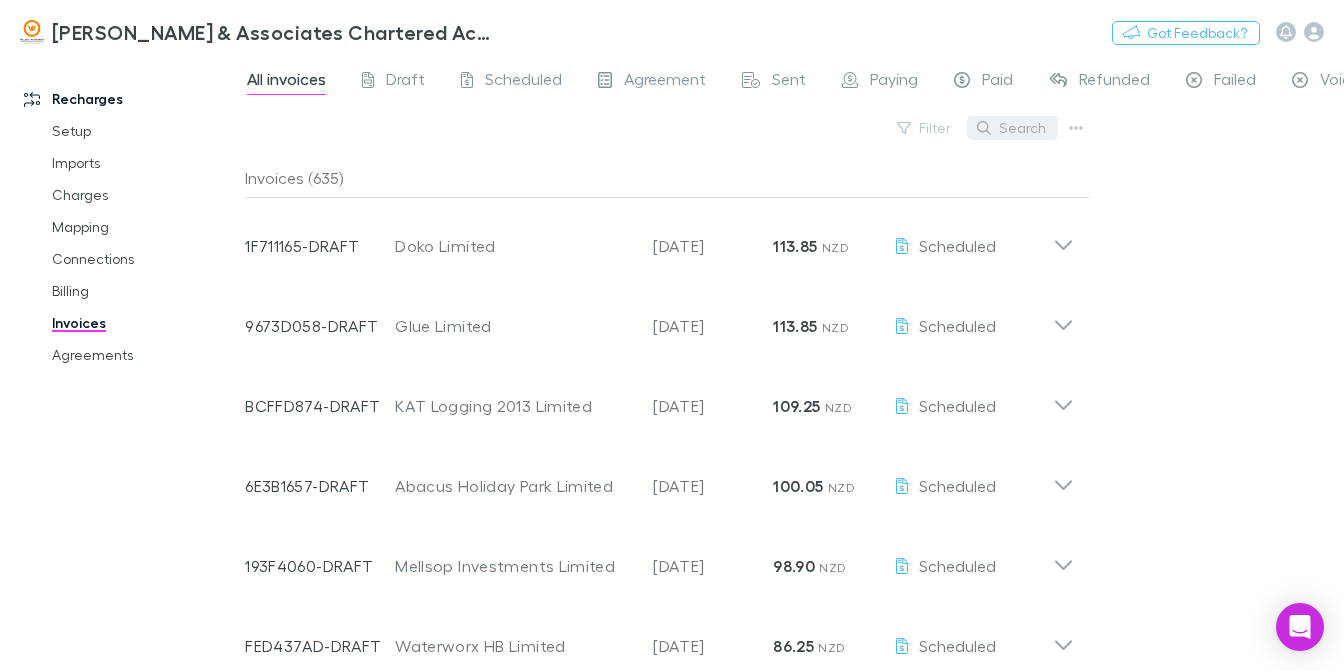 click on "Search" at bounding box center (1012, 128) 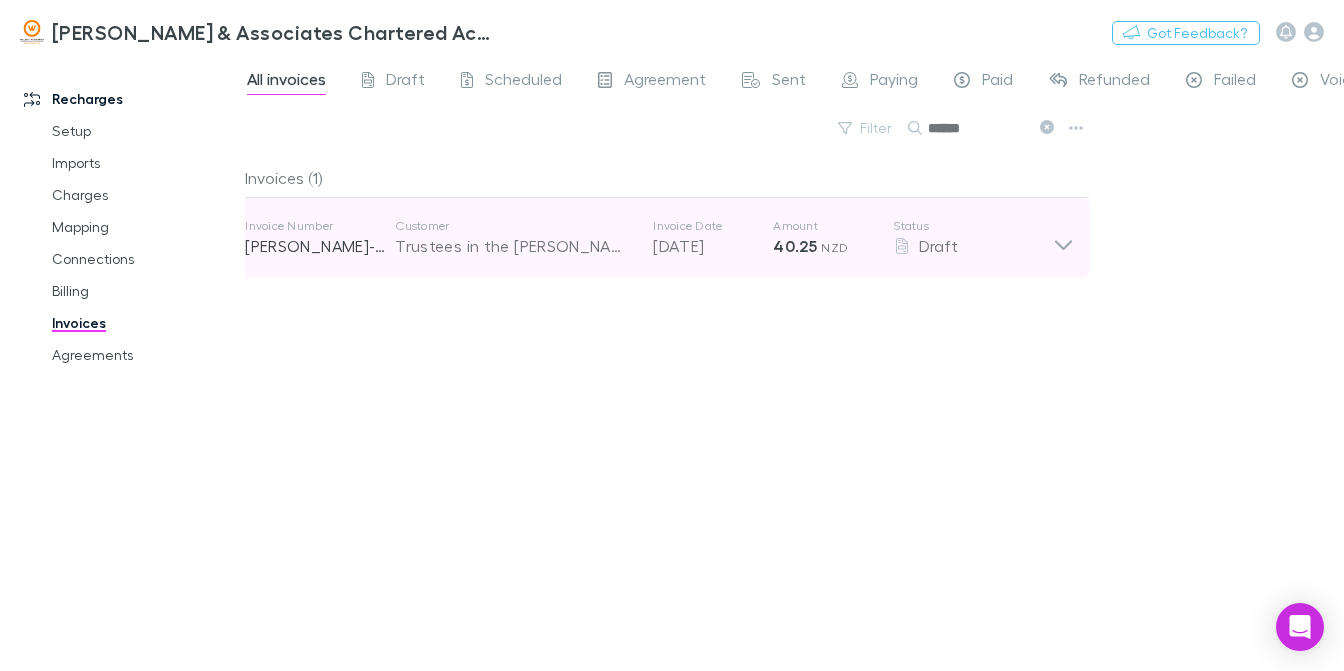 type on "******" 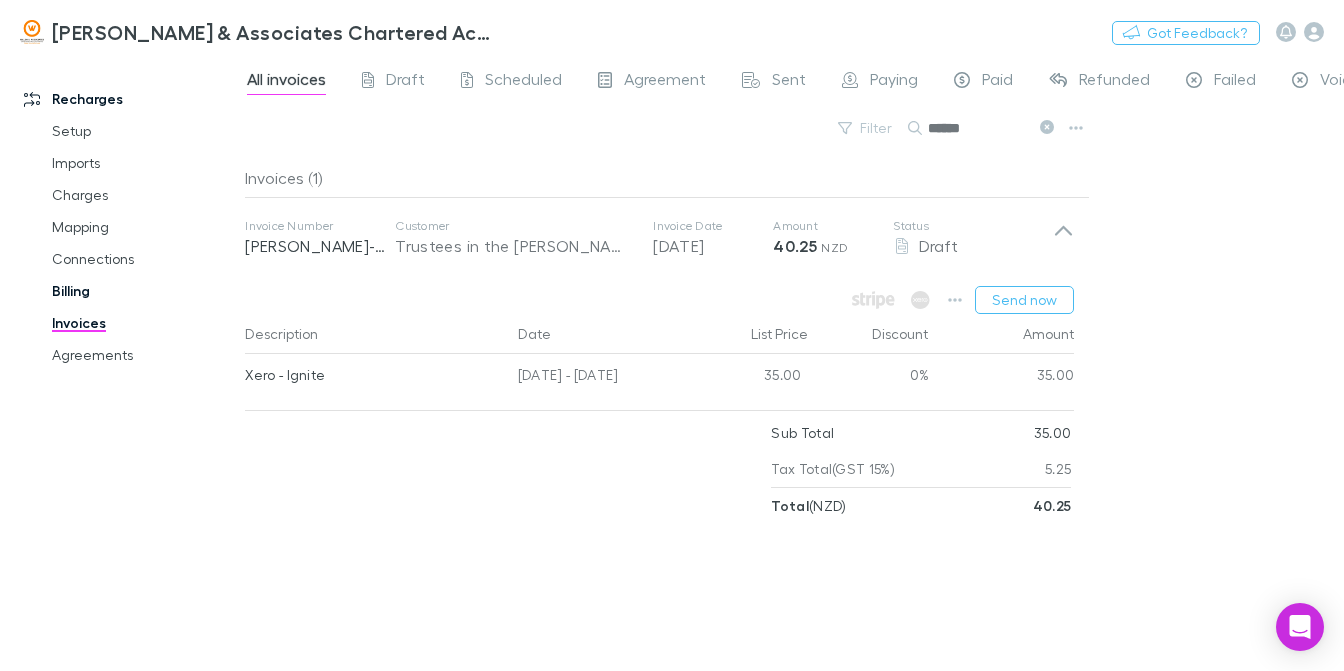 click on "Billing" at bounding box center (144, 291) 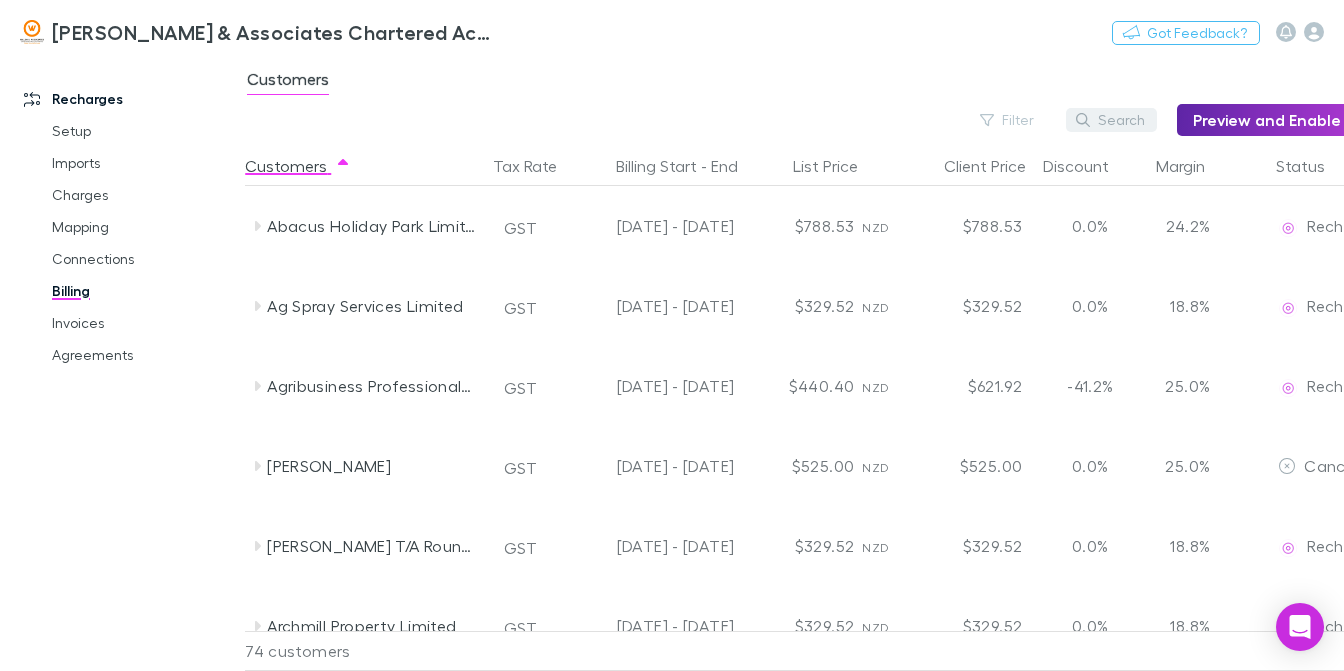 click on "Search" at bounding box center [1111, 120] 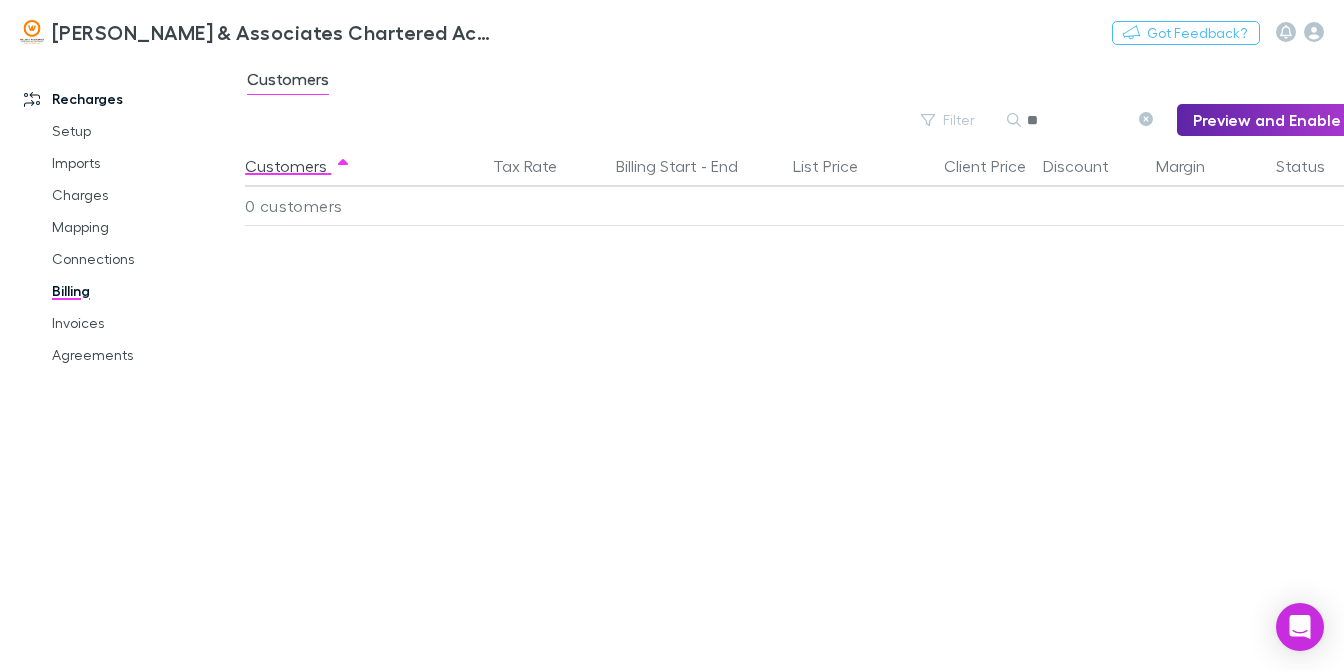 type on "*" 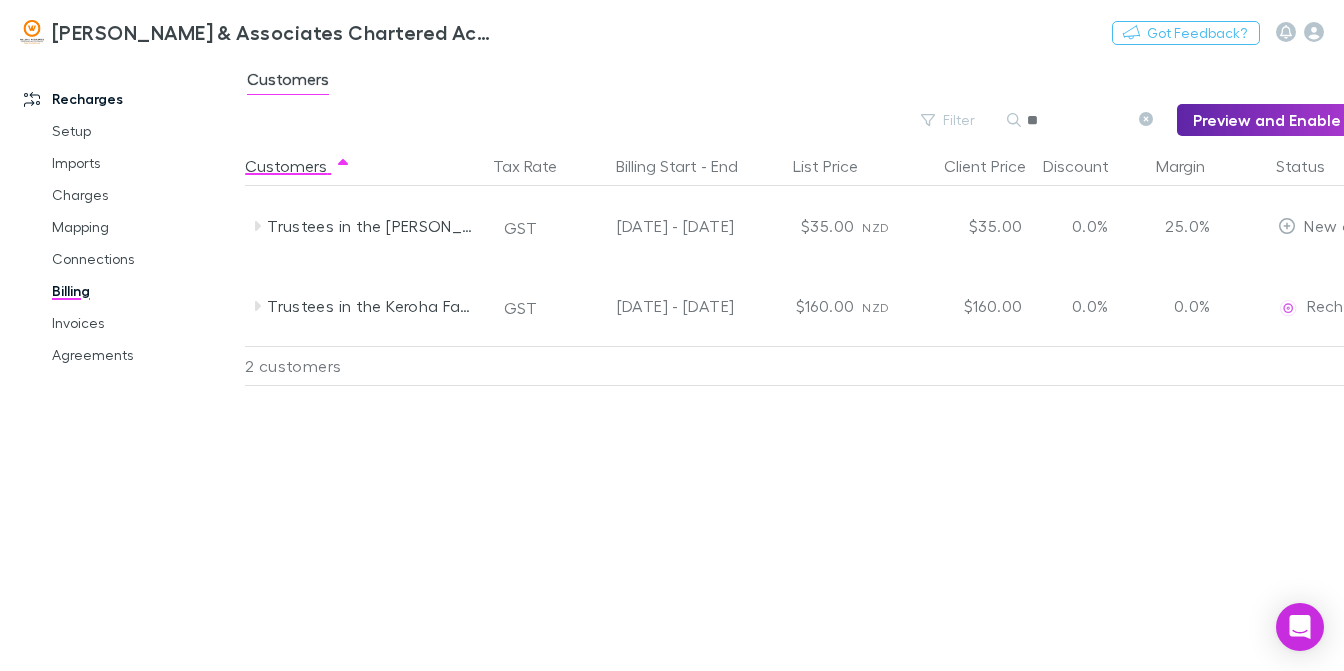 type on "*" 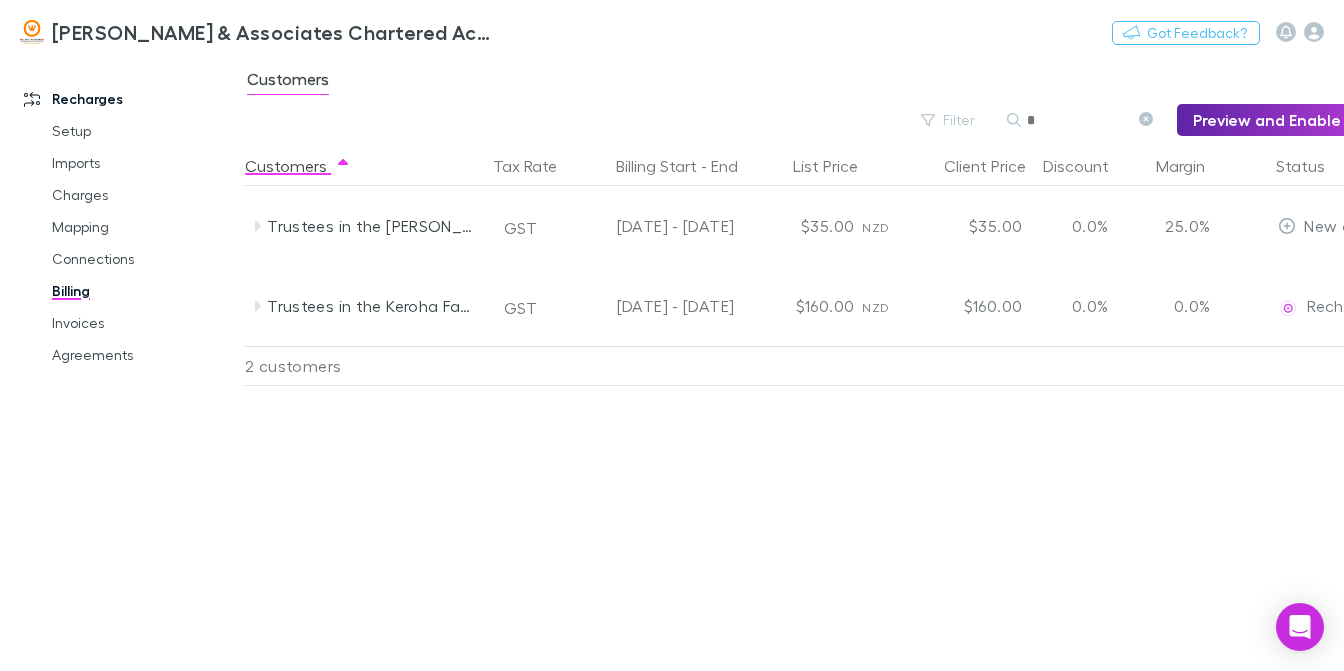 type 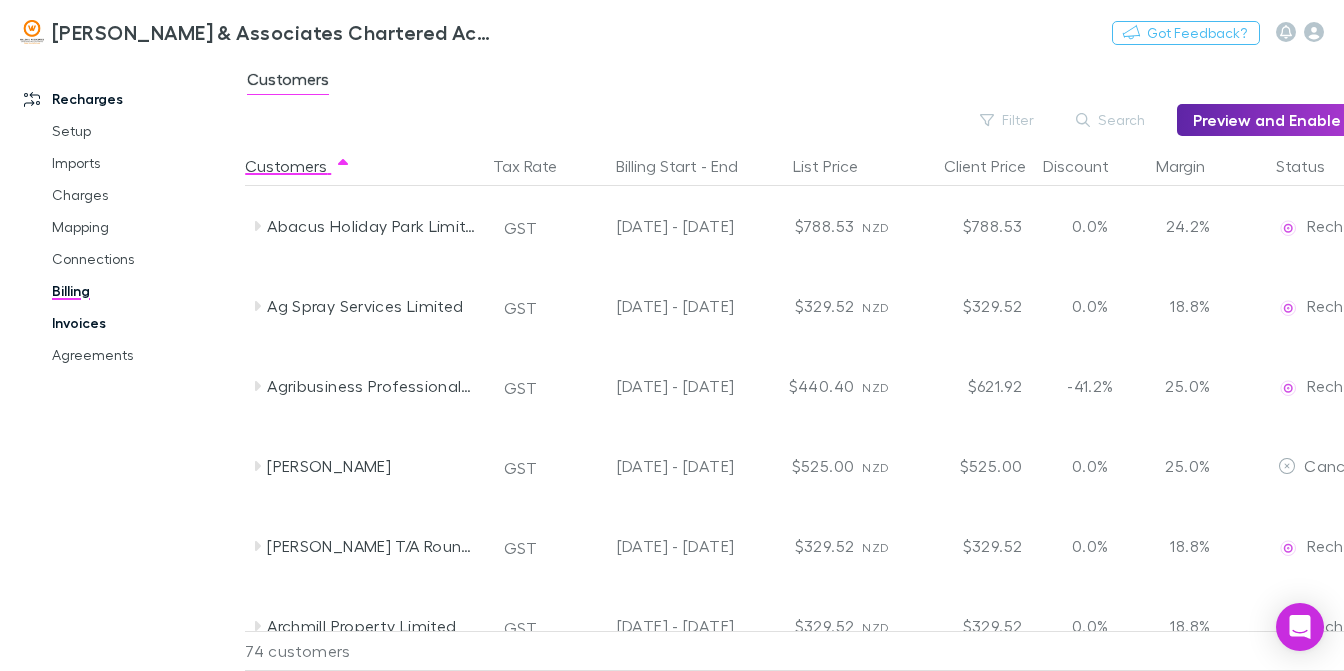 click on "Invoices" at bounding box center (144, 323) 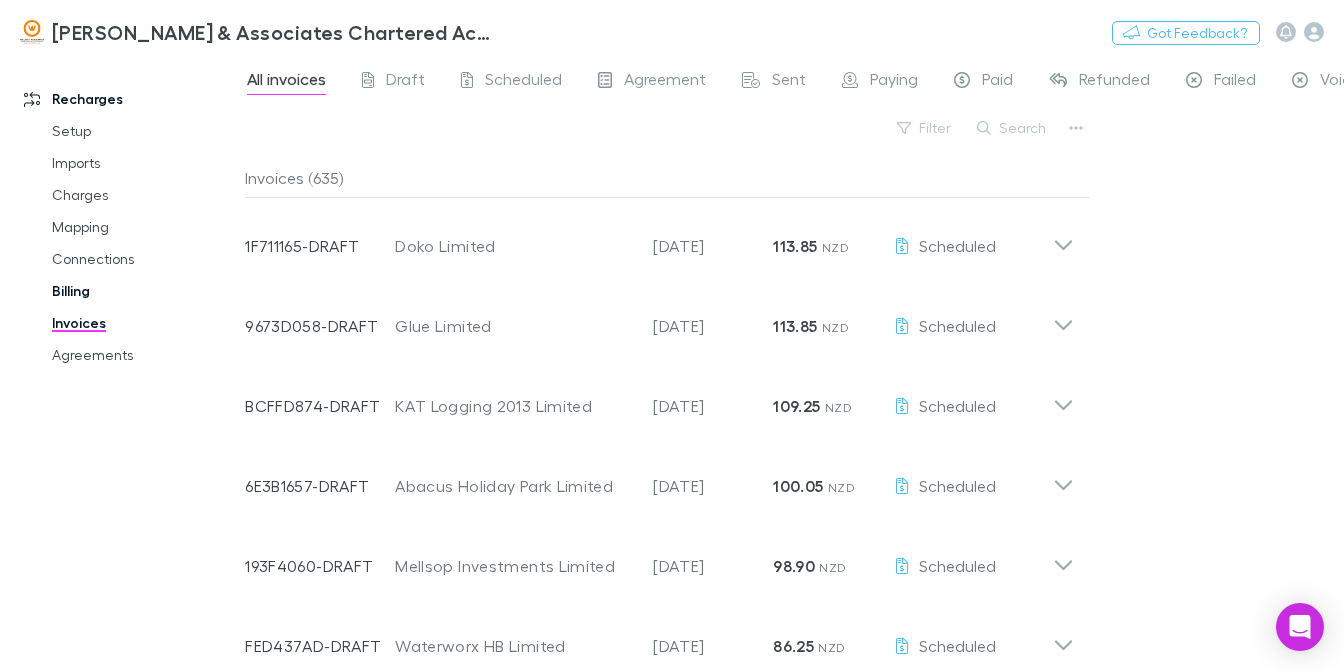 click on "Billing" at bounding box center [144, 291] 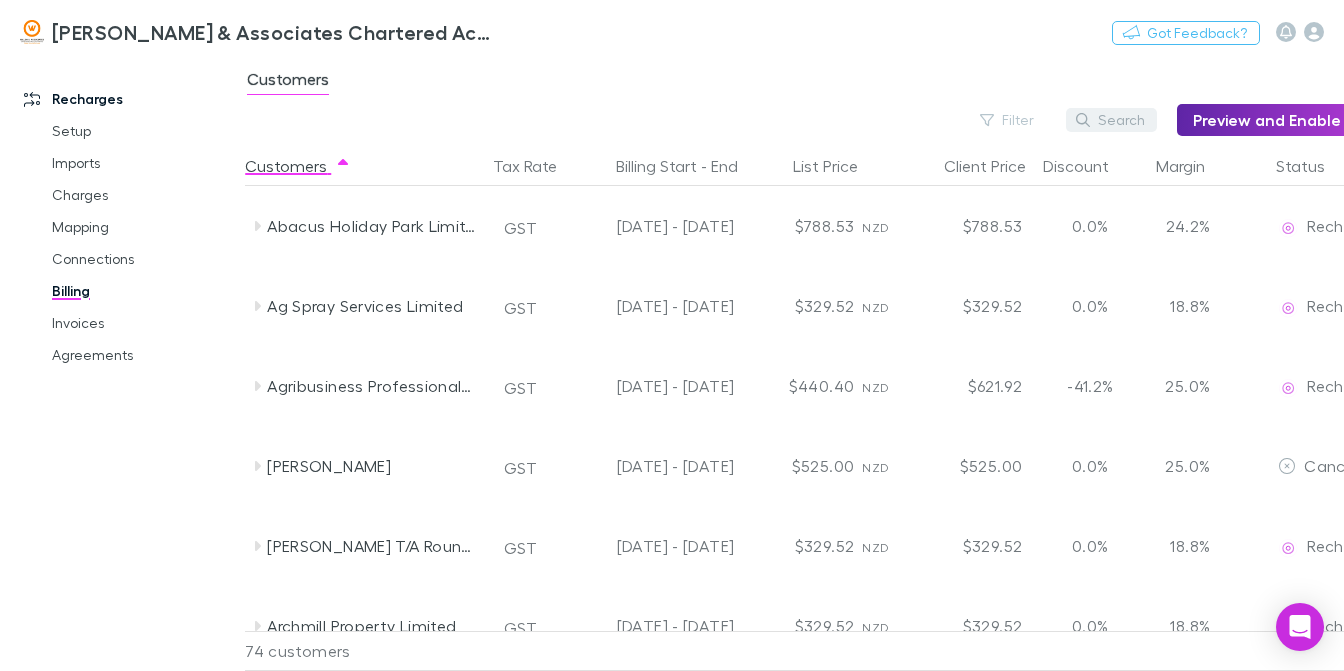 click on "Search" at bounding box center [1111, 120] 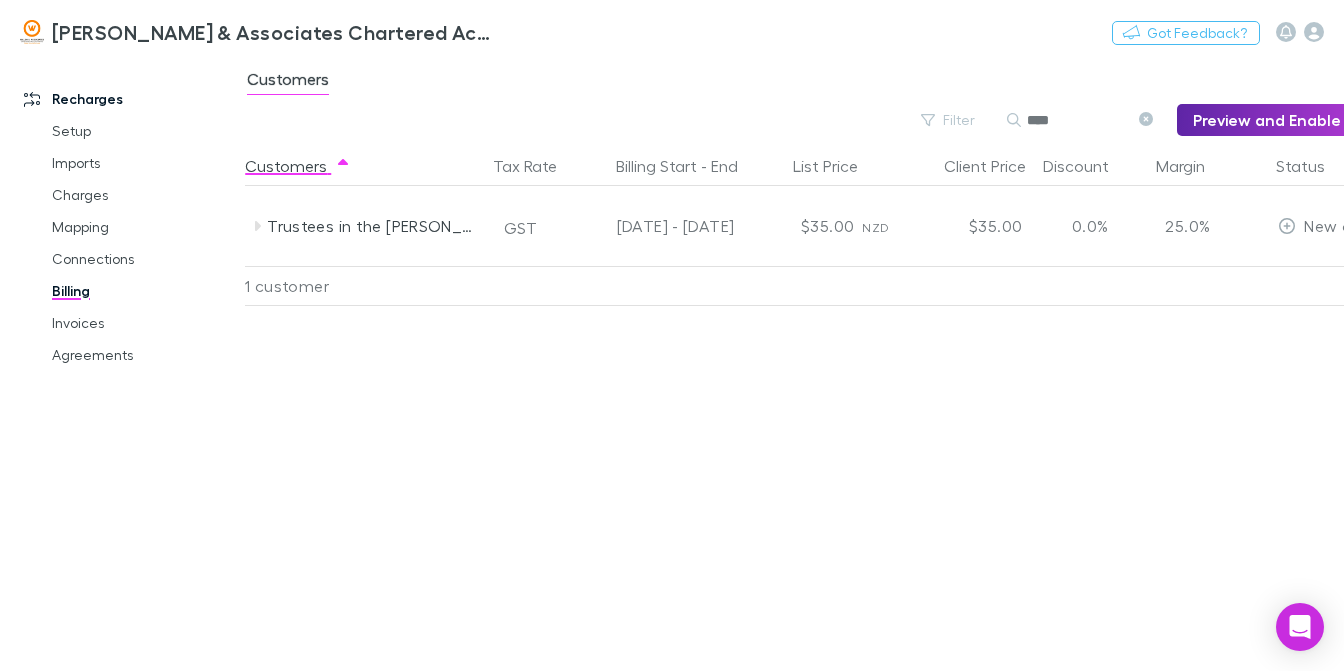 type on "****" 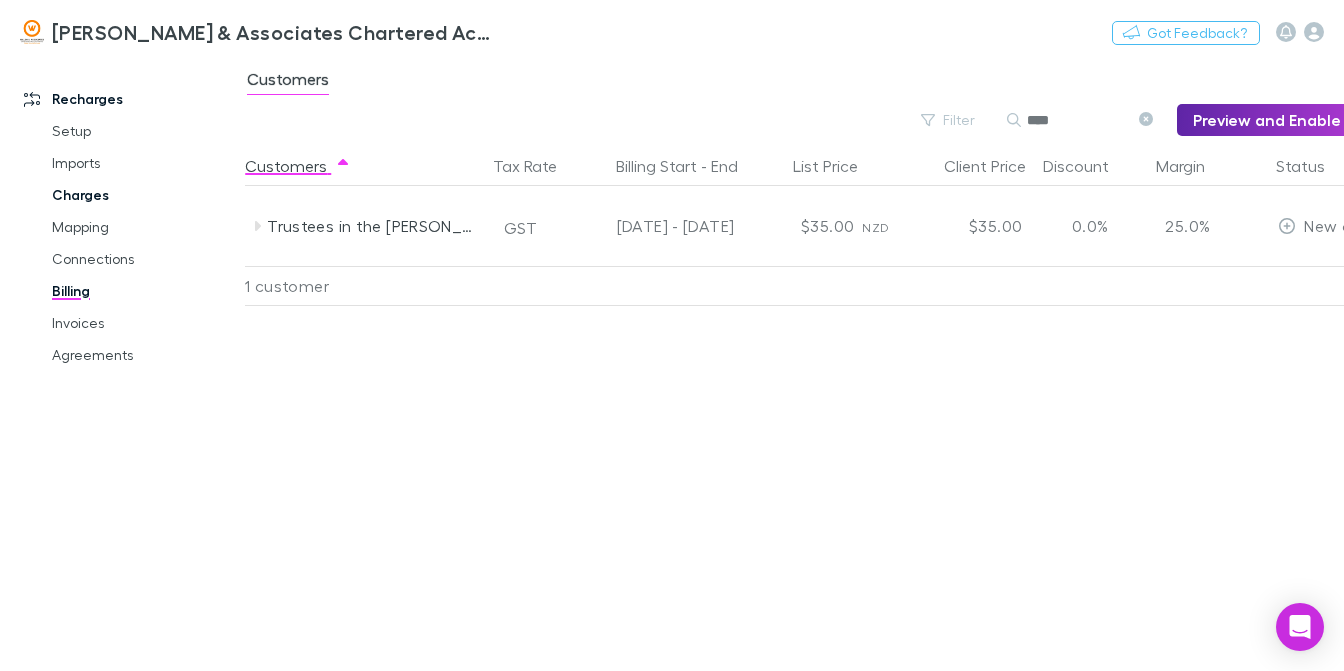 click on "Charges" at bounding box center [144, 195] 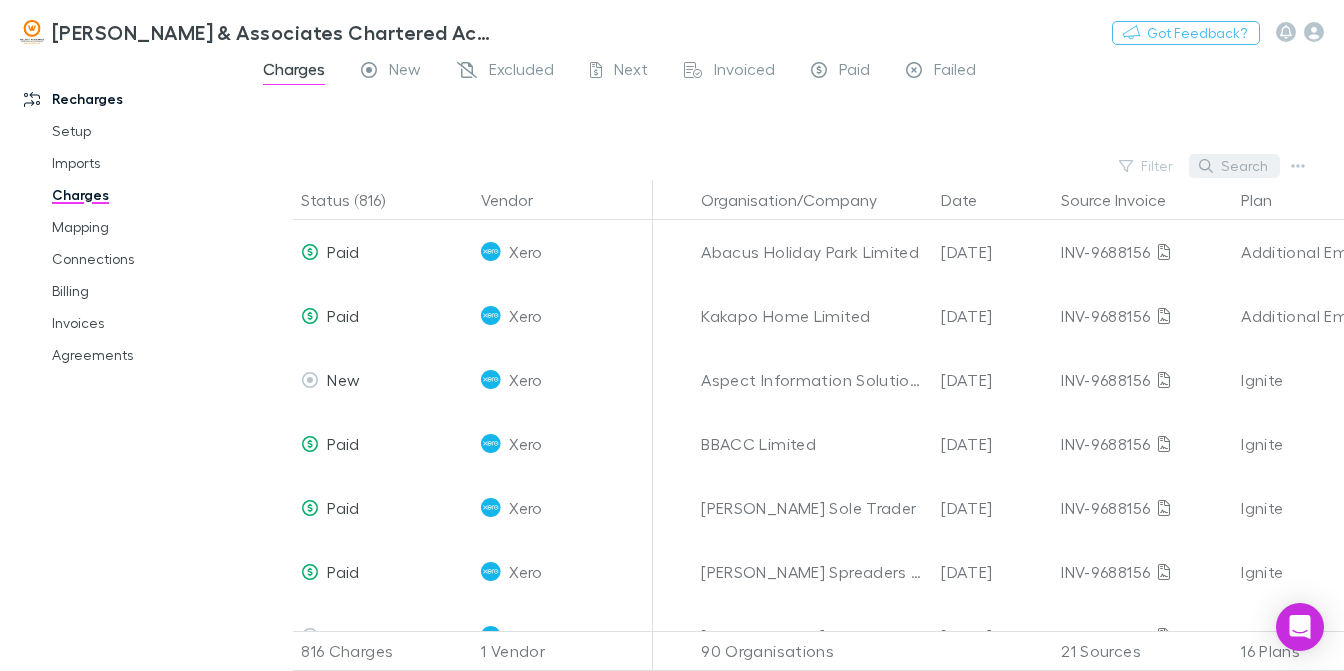 click on "Search" at bounding box center [1234, 166] 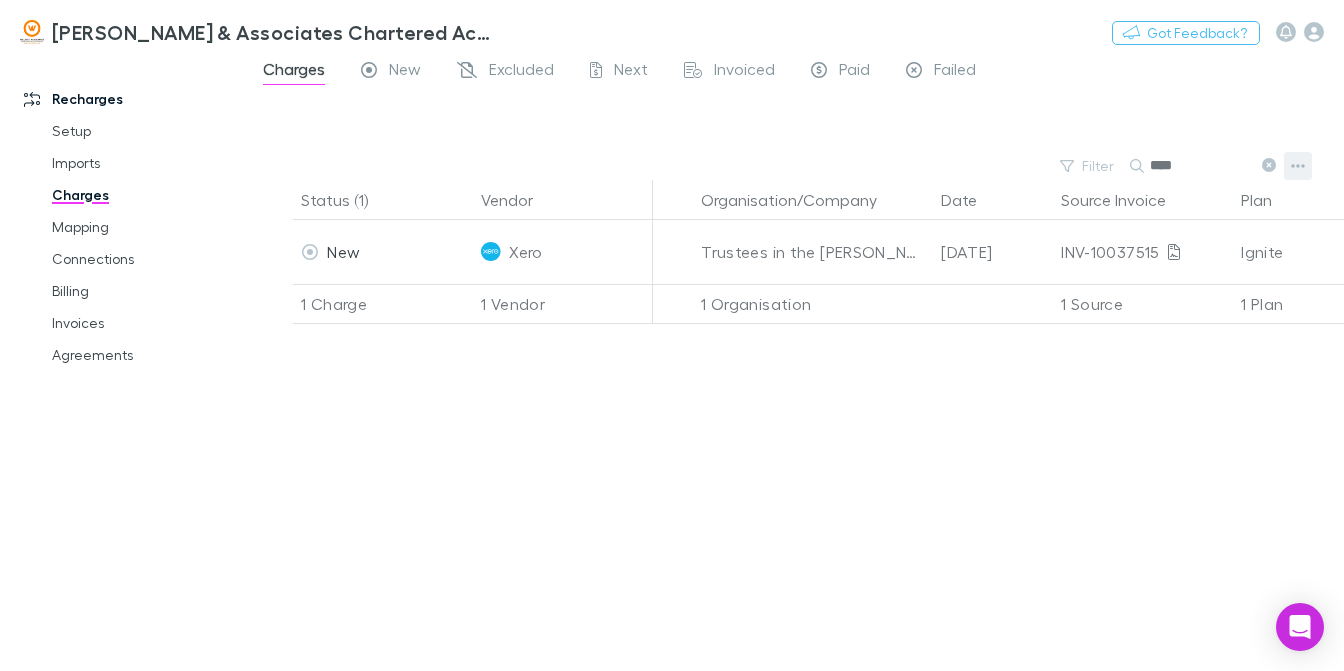 type on "****" 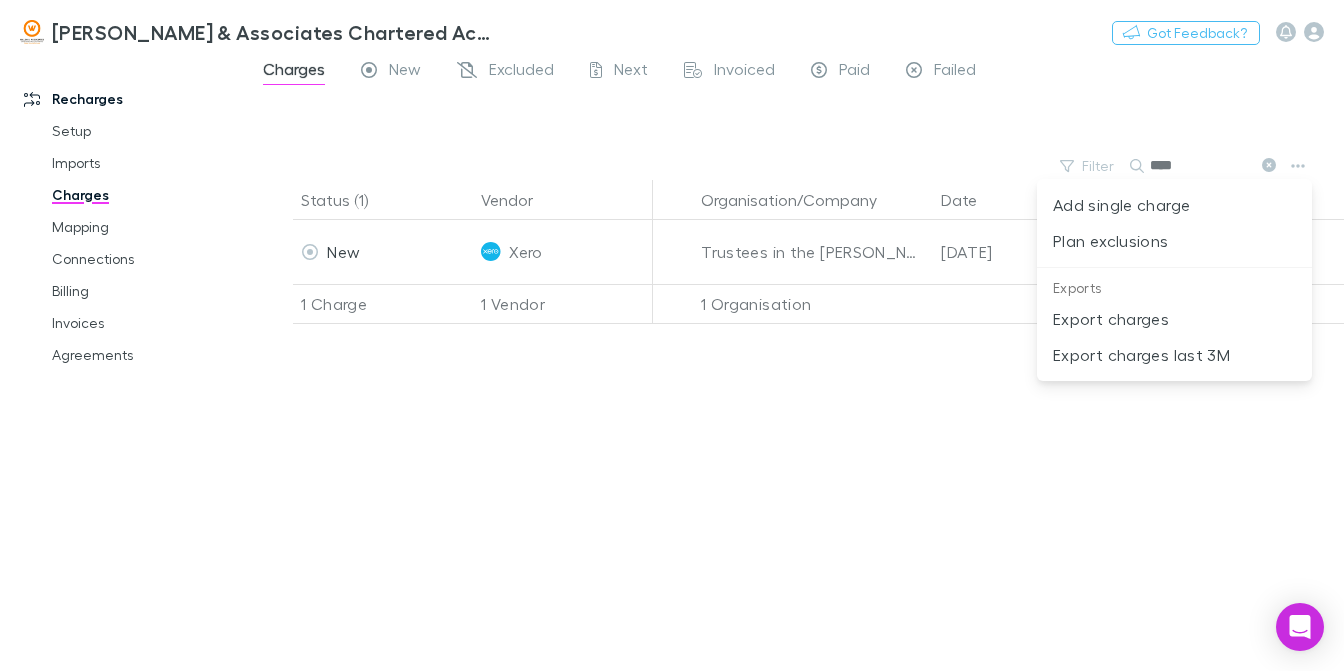 click at bounding box center [672, 335] 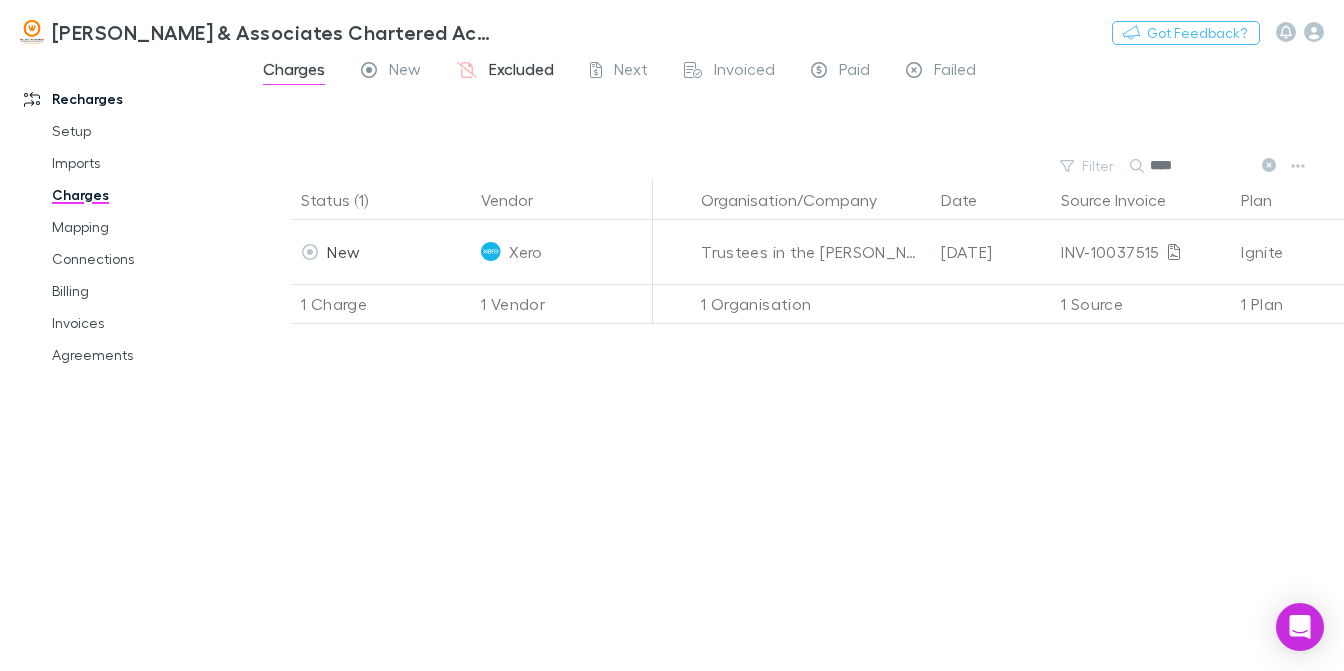click on "Excluded" at bounding box center (521, 72) 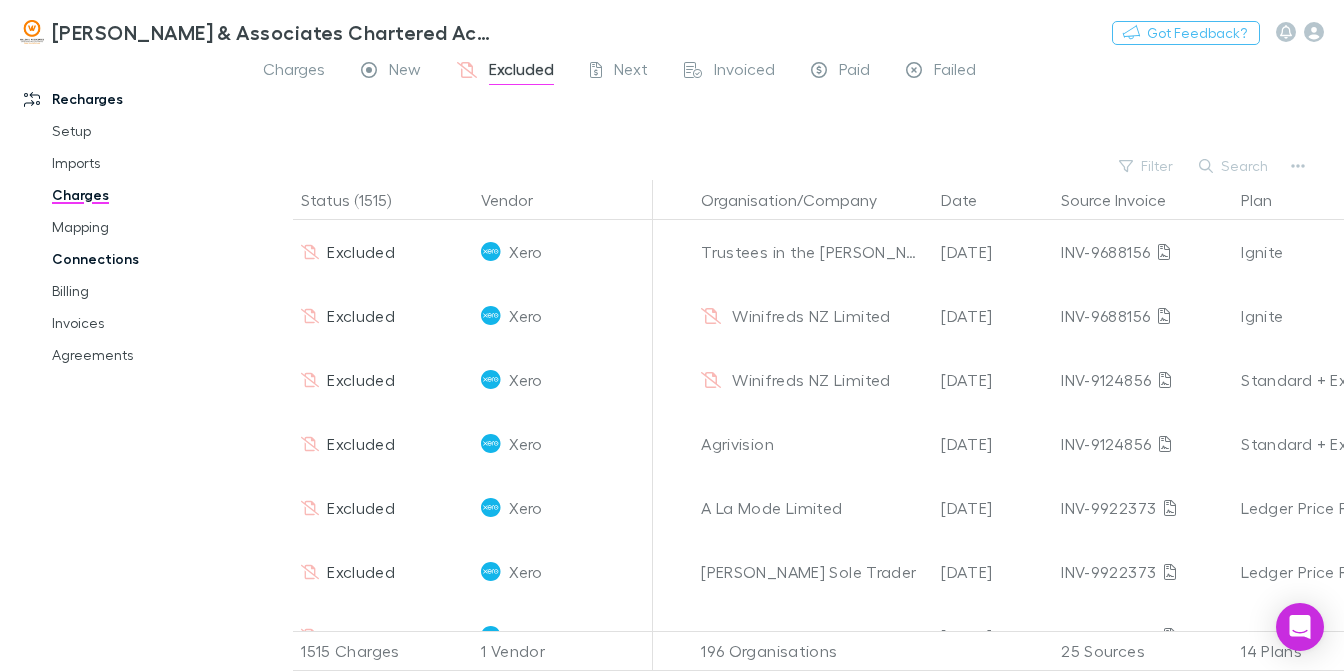 click on "Connections" at bounding box center (144, 259) 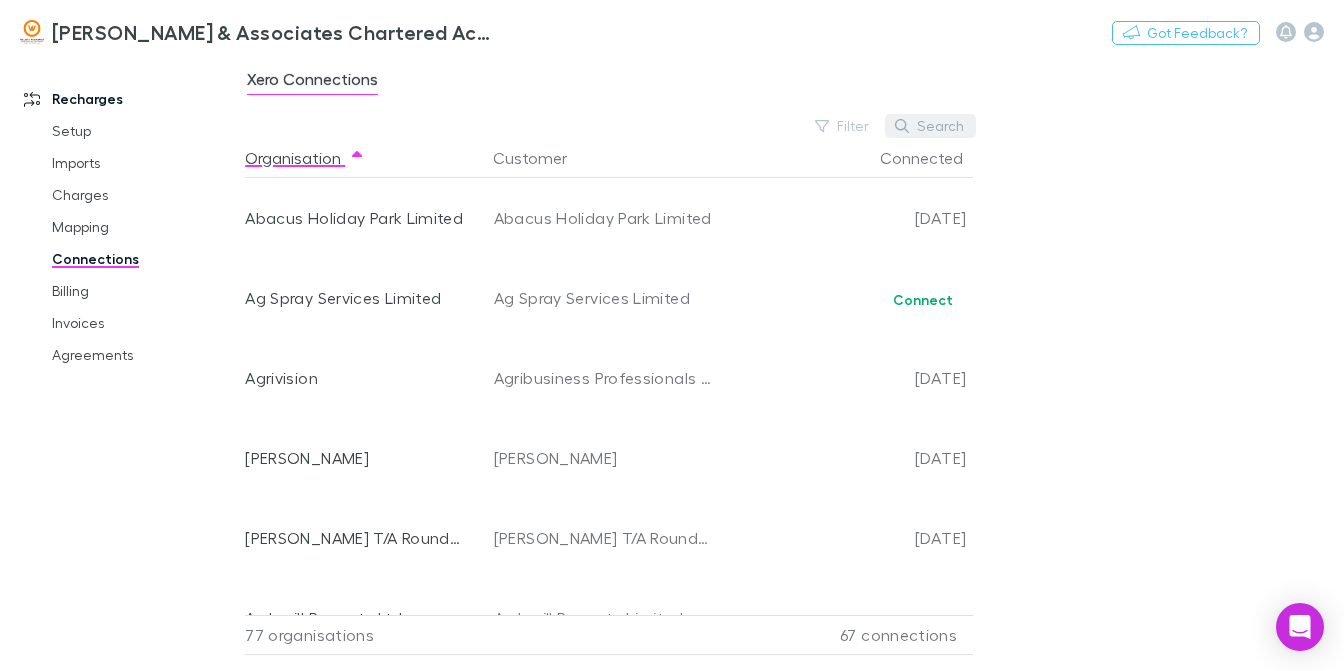 click on "Search" at bounding box center [930, 126] 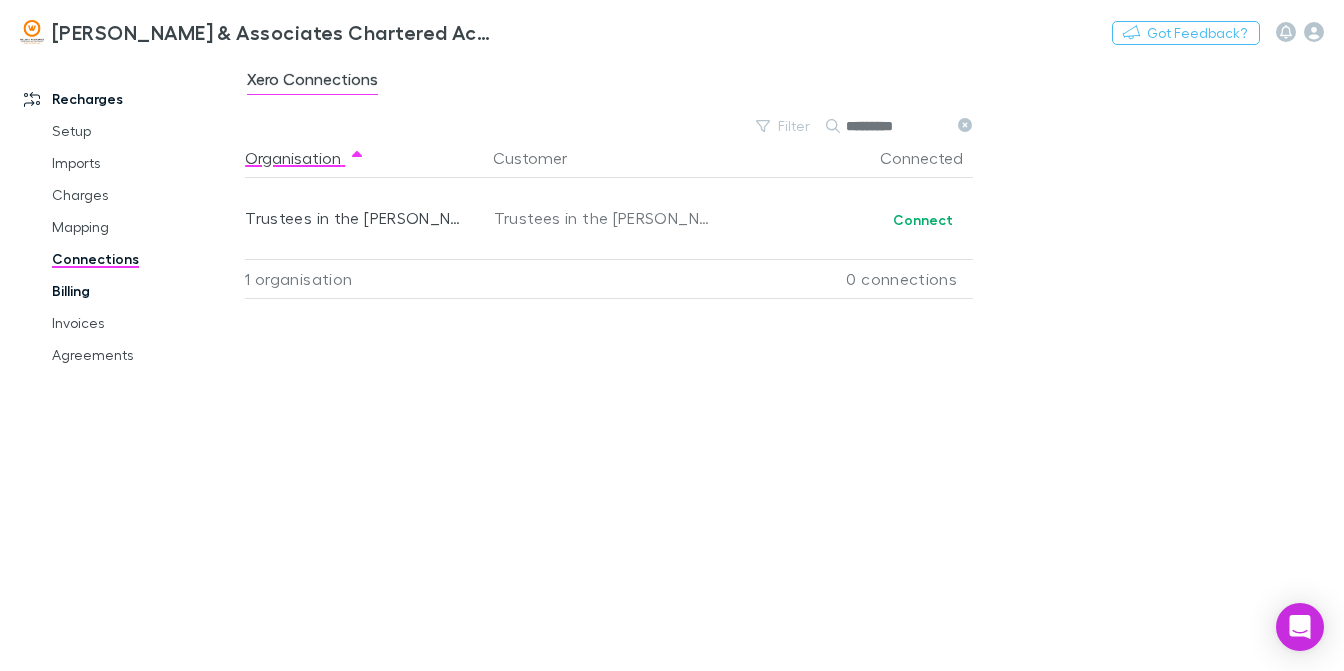 type on "*********" 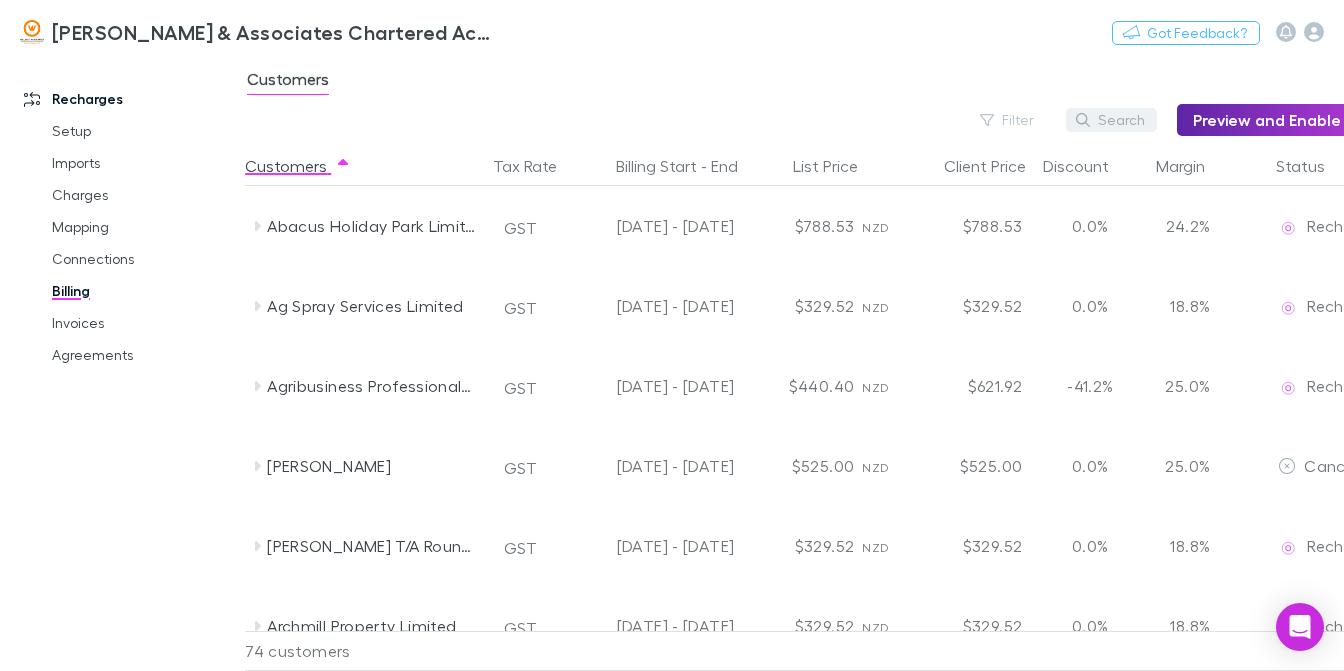 click on "Search" at bounding box center [1111, 120] 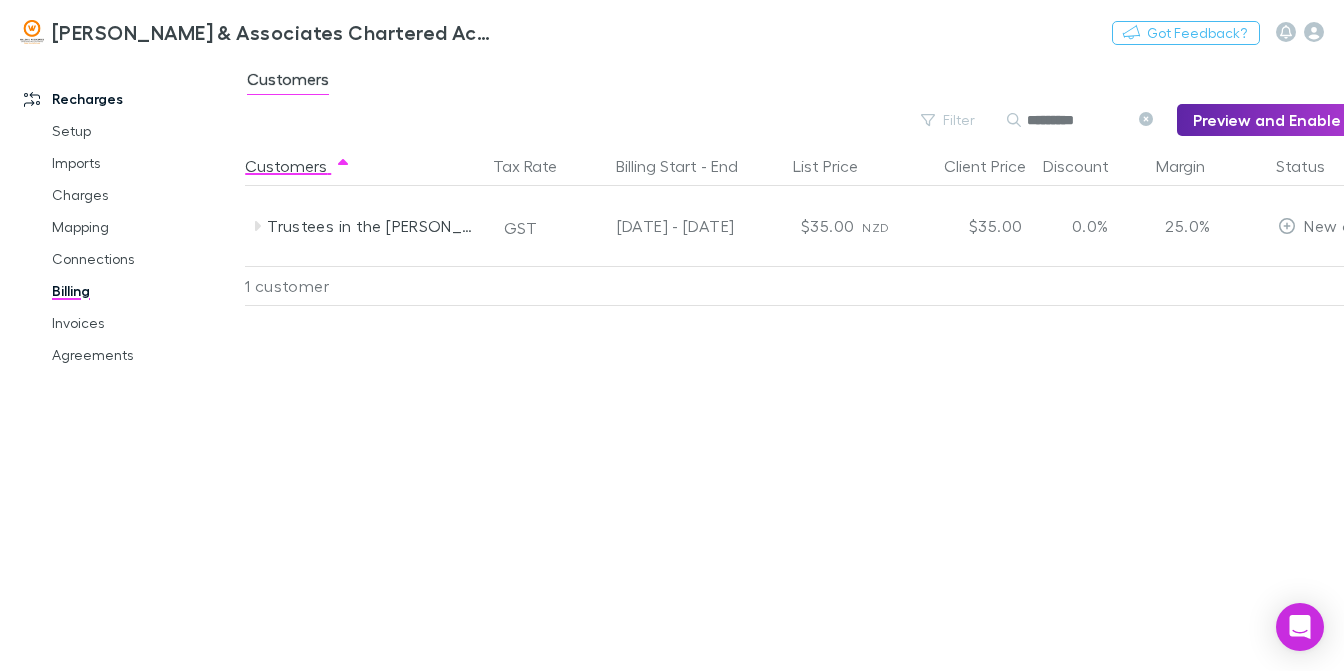 type on "*********" 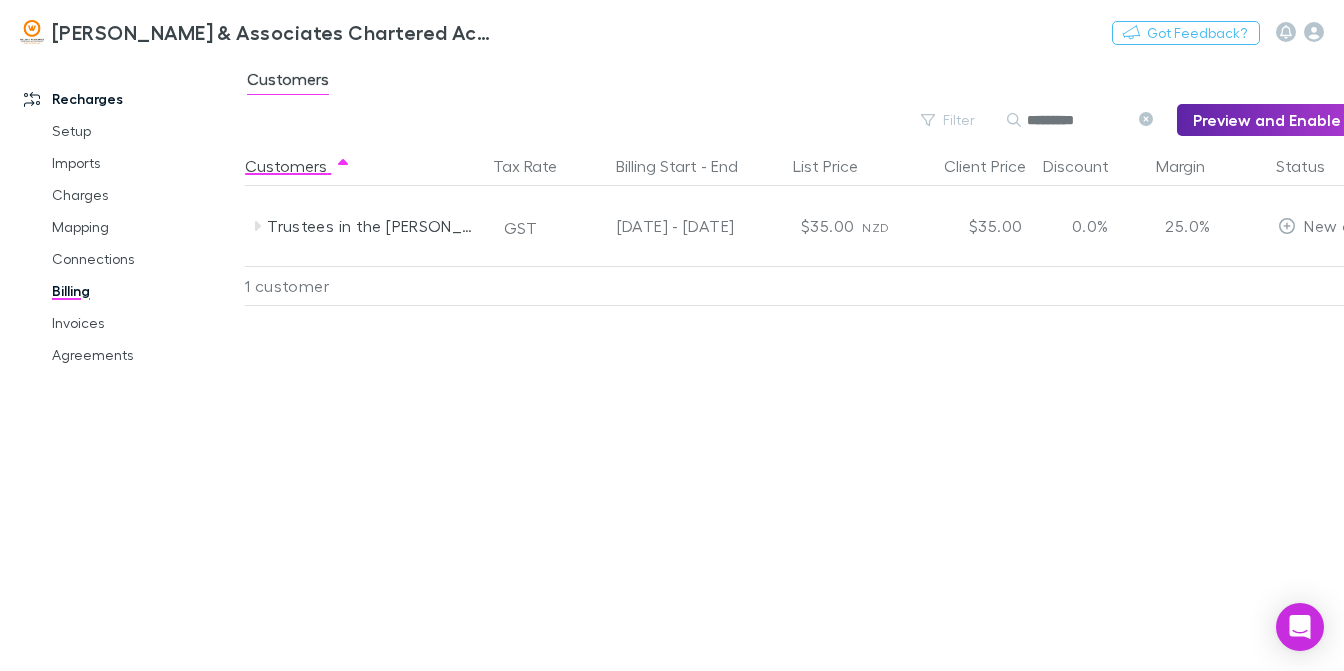 click on "Customers   Tax Rate   Billing Start - End   List Price     Client Price   Discount   Margin   Status     Trustees in the [PERSON_NAME] Trust GST [DATE] - [DATE] $35.00 NZD $35.00 0.0% 25.0% New customer   Xero - Ignite [DATE] - [DATE] $35.00 NZD $35.00 0% $8.75 1   customer" at bounding box center (794, 408) 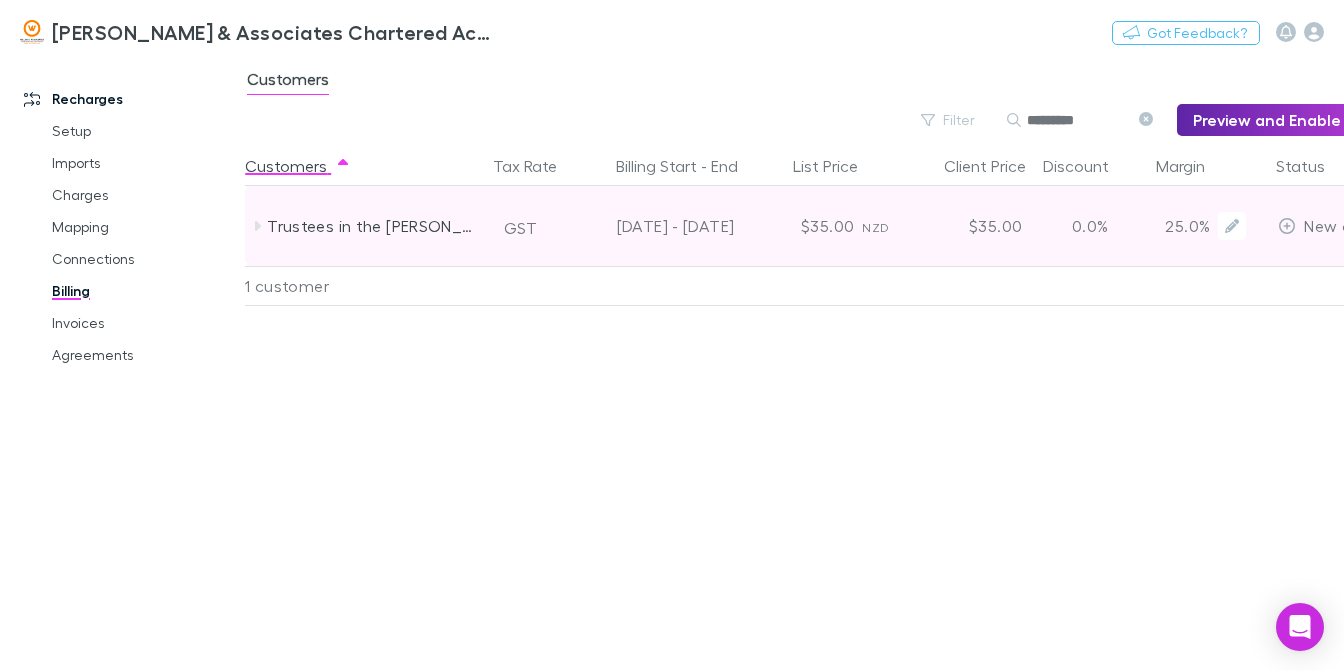 click on "New customer" at bounding box center (1359, 225) 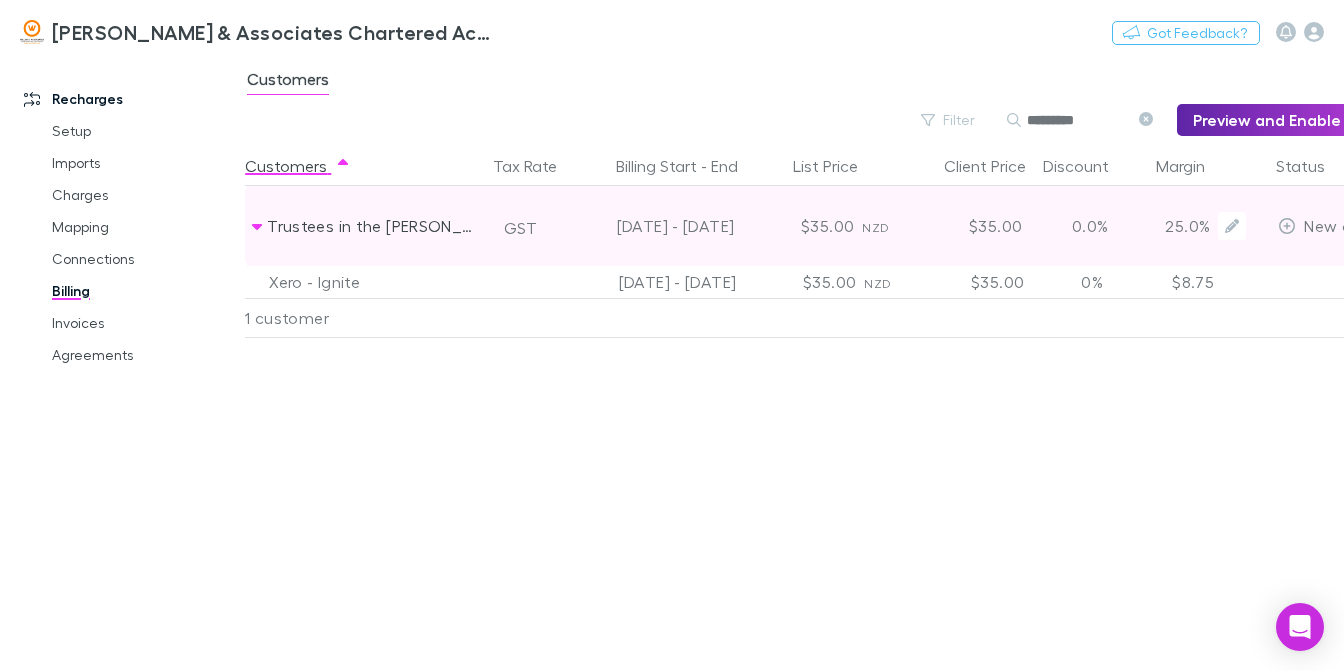 click on "New customer" at bounding box center (1359, 225) 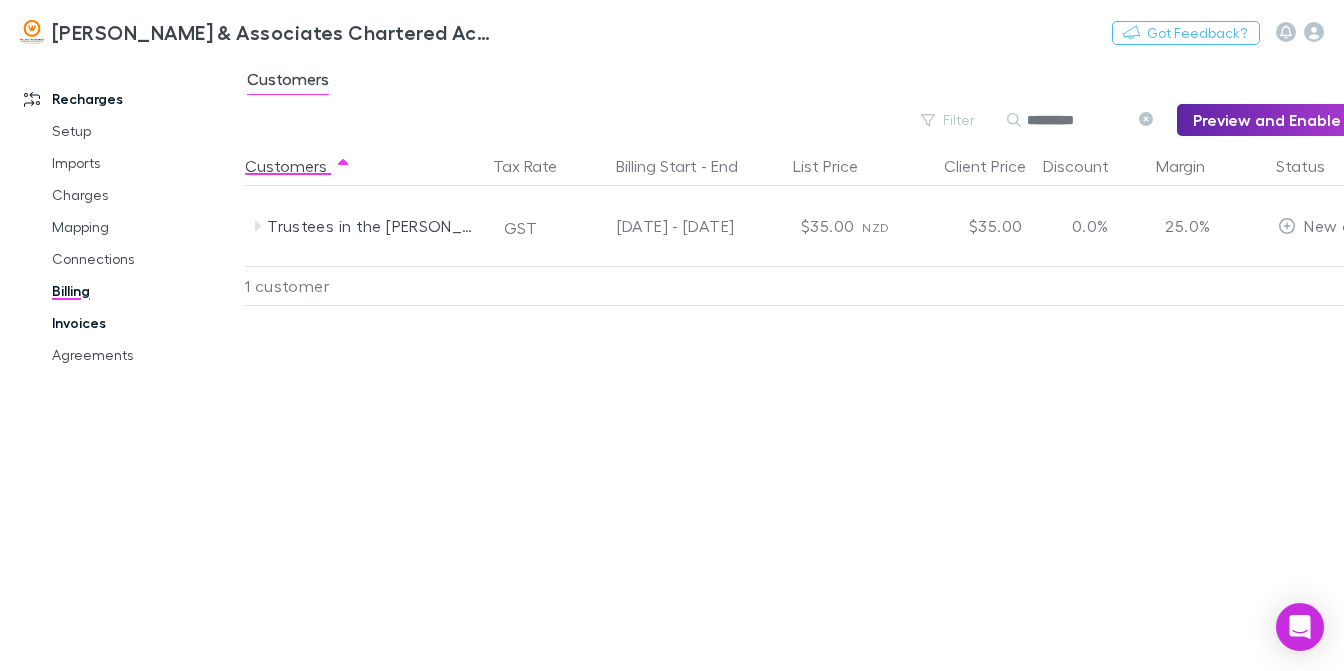 click on "Invoices" at bounding box center [144, 323] 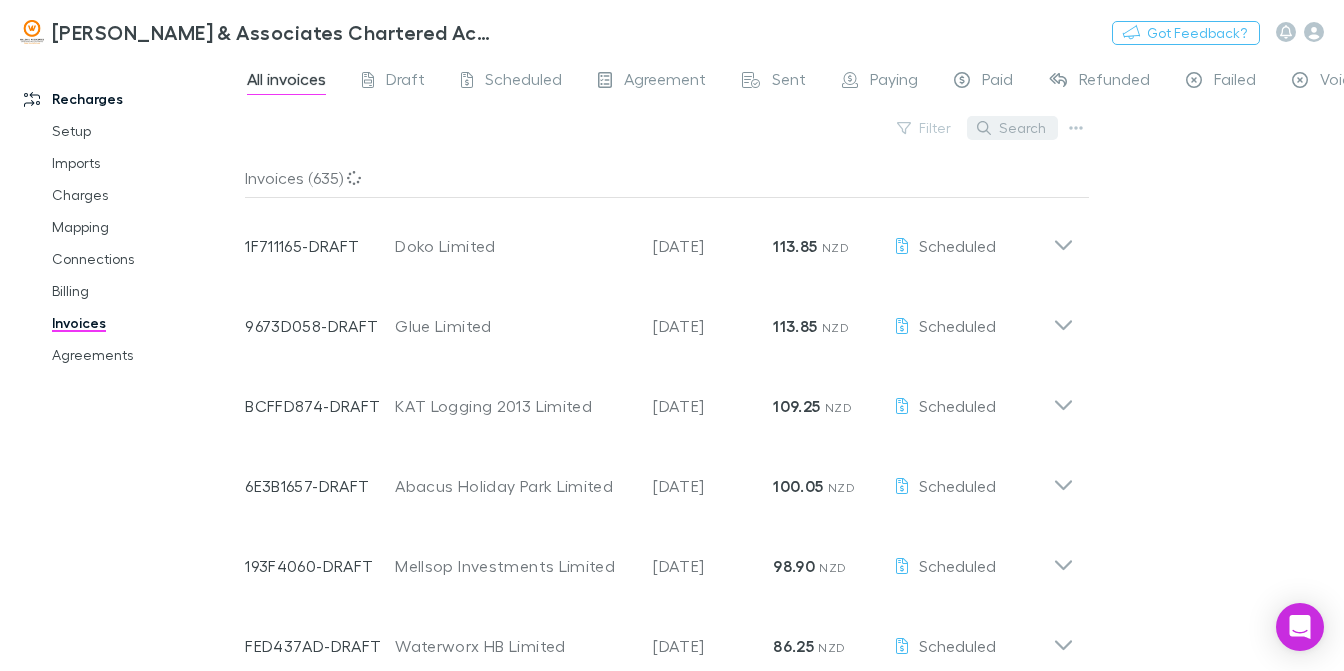 click on "Search" at bounding box center (1012, 128) 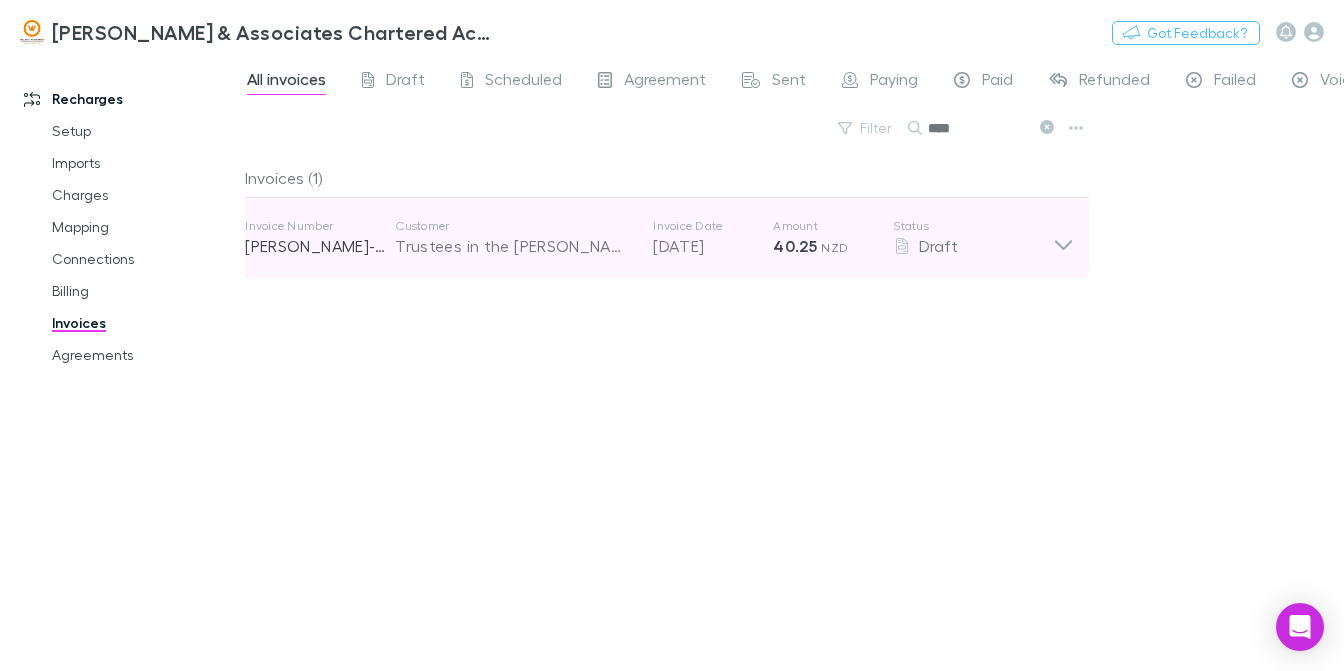 type on "****" 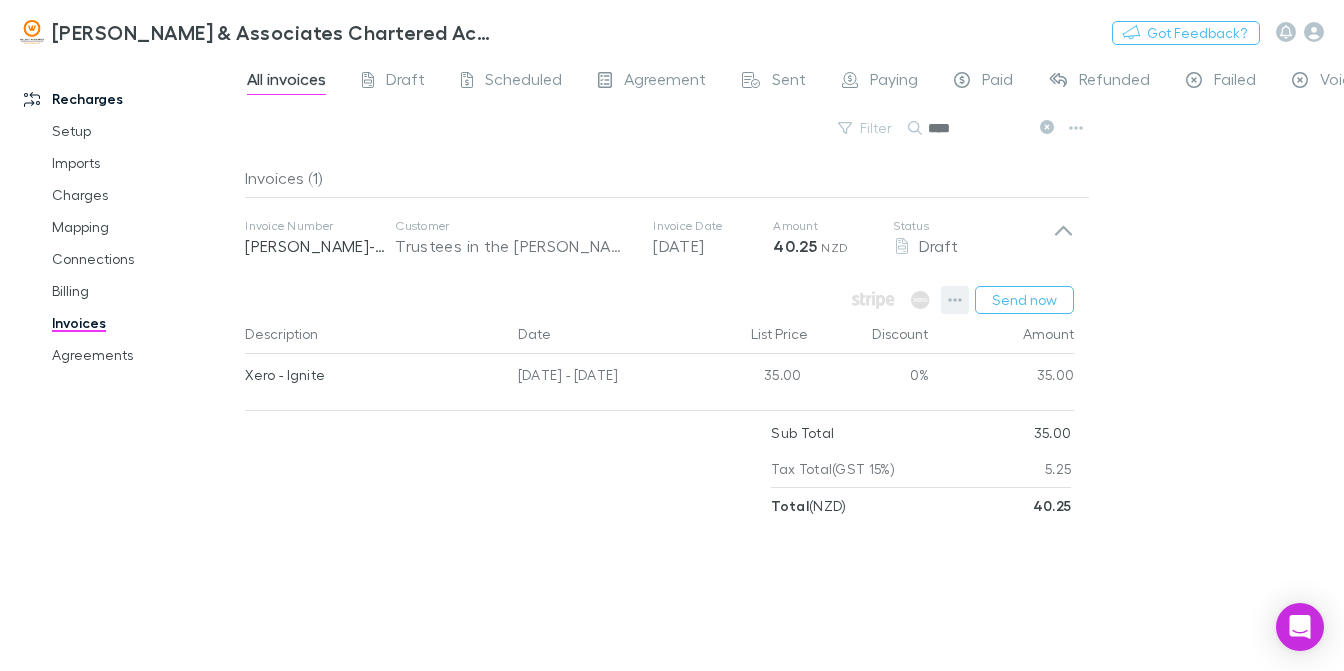 click 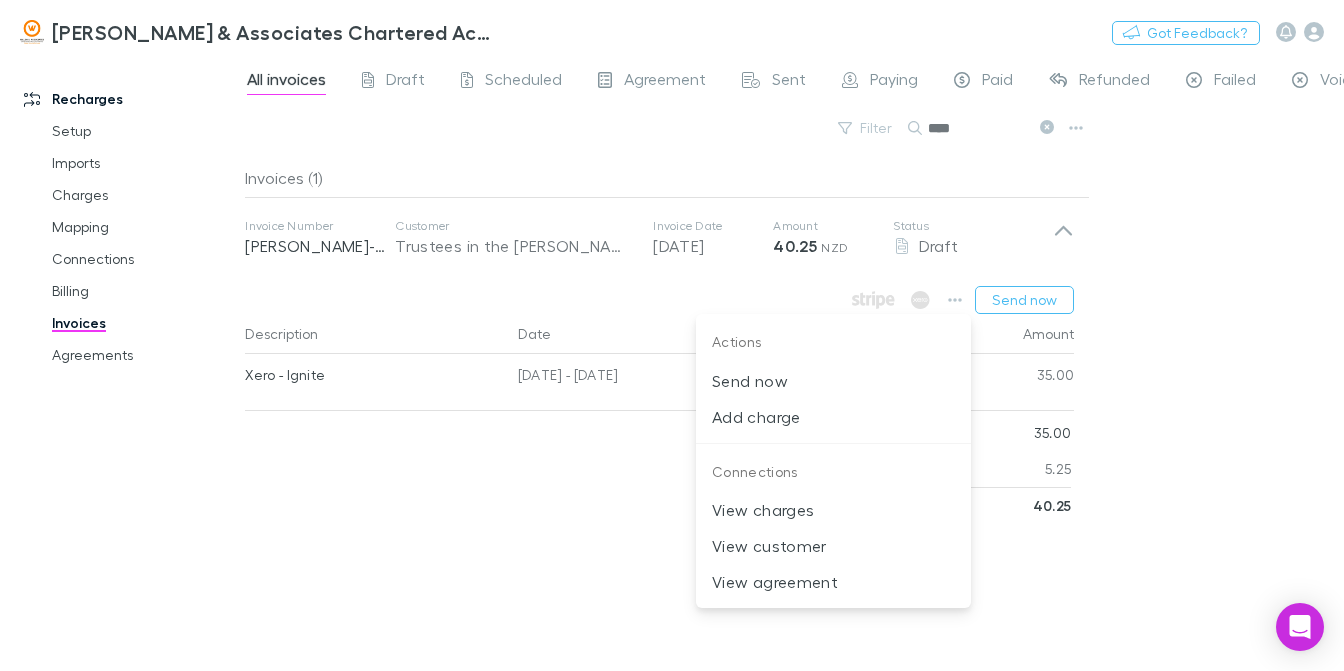 click at bounding box center (672, 335) 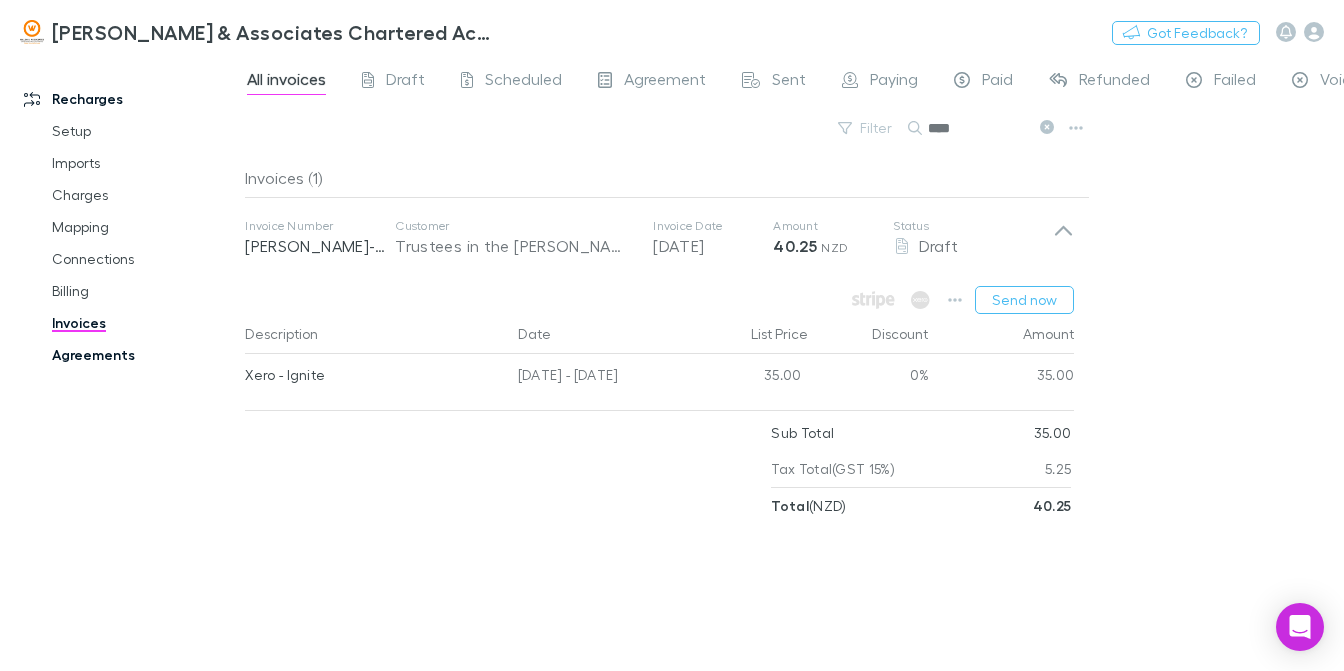click on "Agreements" at bounding box center (144, 355) 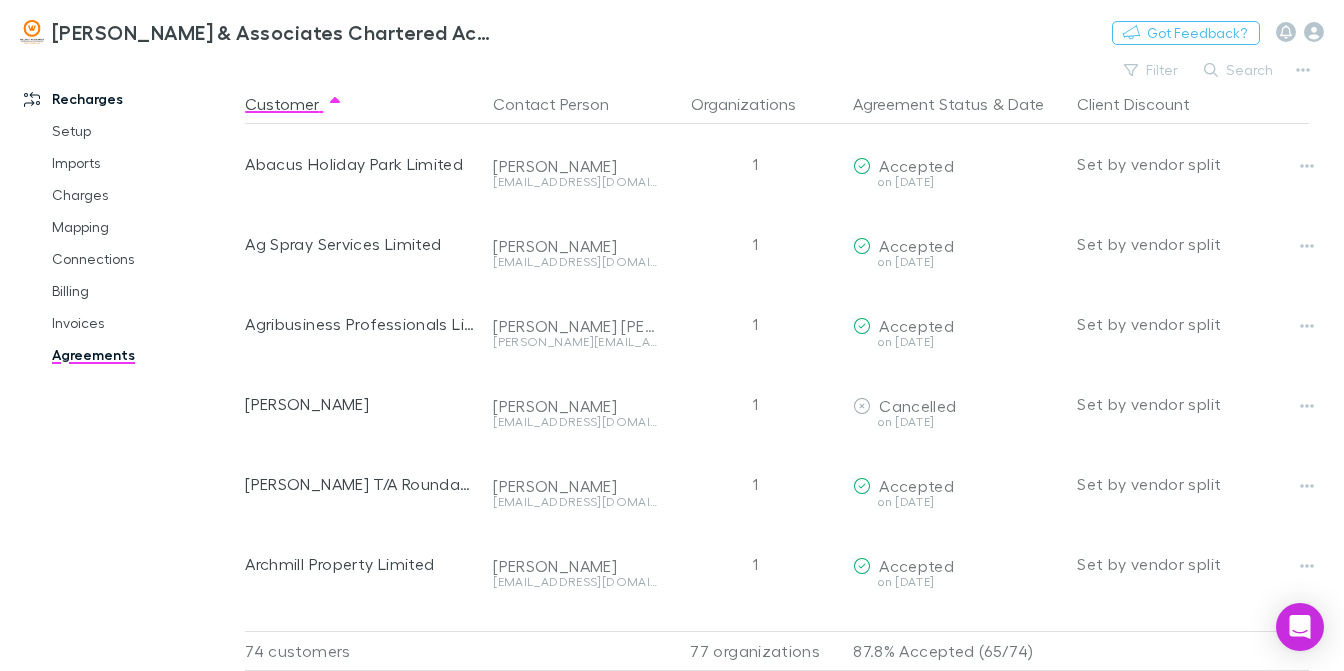 click on "Search" at bounding box center (1239, 70) 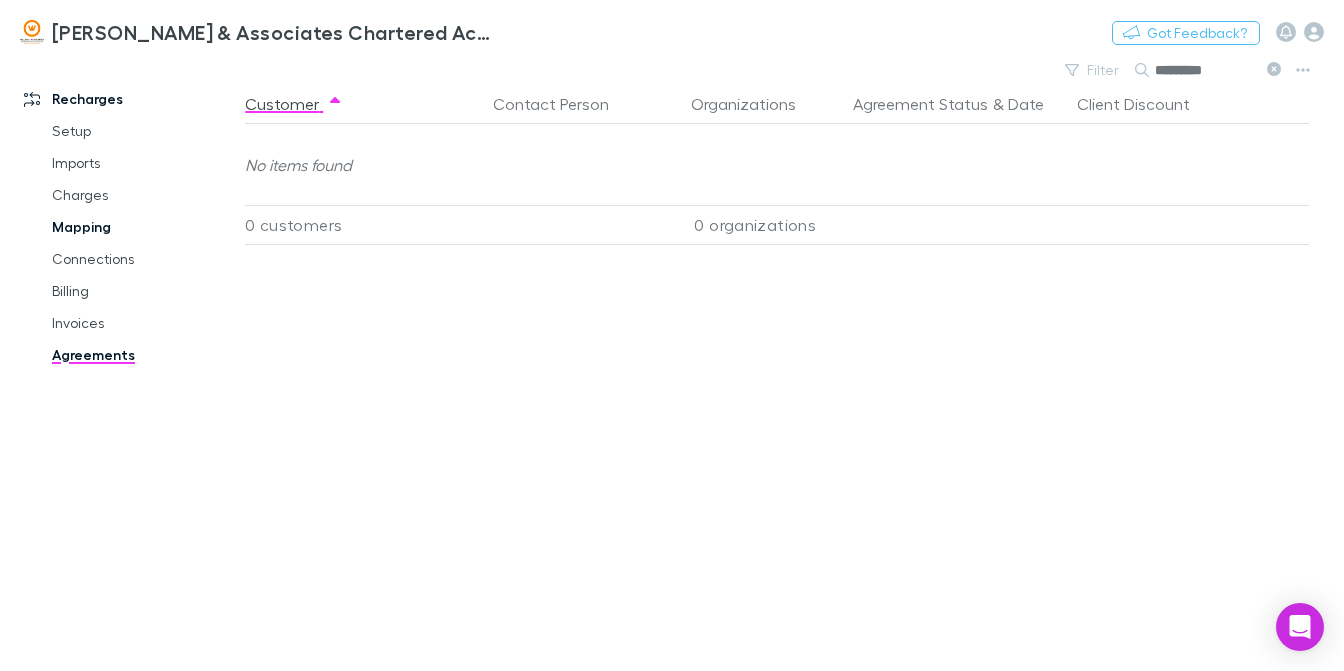 type on "*********" 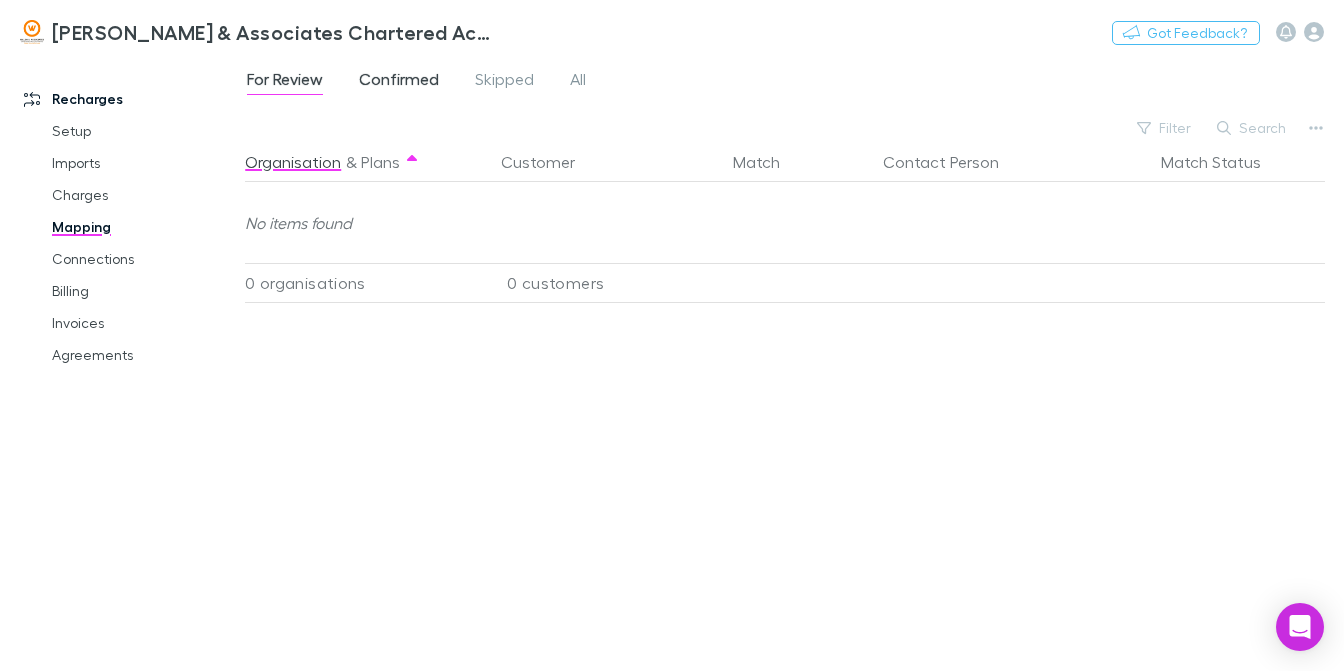 click on "Confirmed" at bounding box center [399, 82] 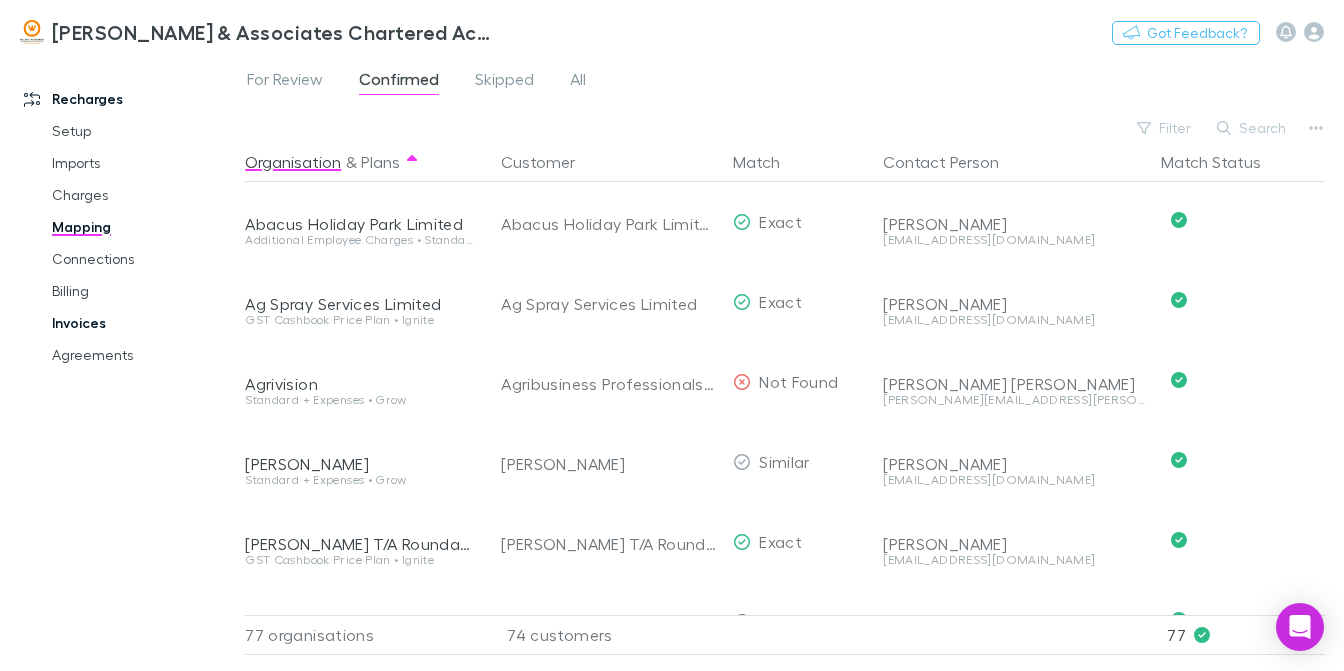 click on "Invoices" at bounding box center [144, 323] 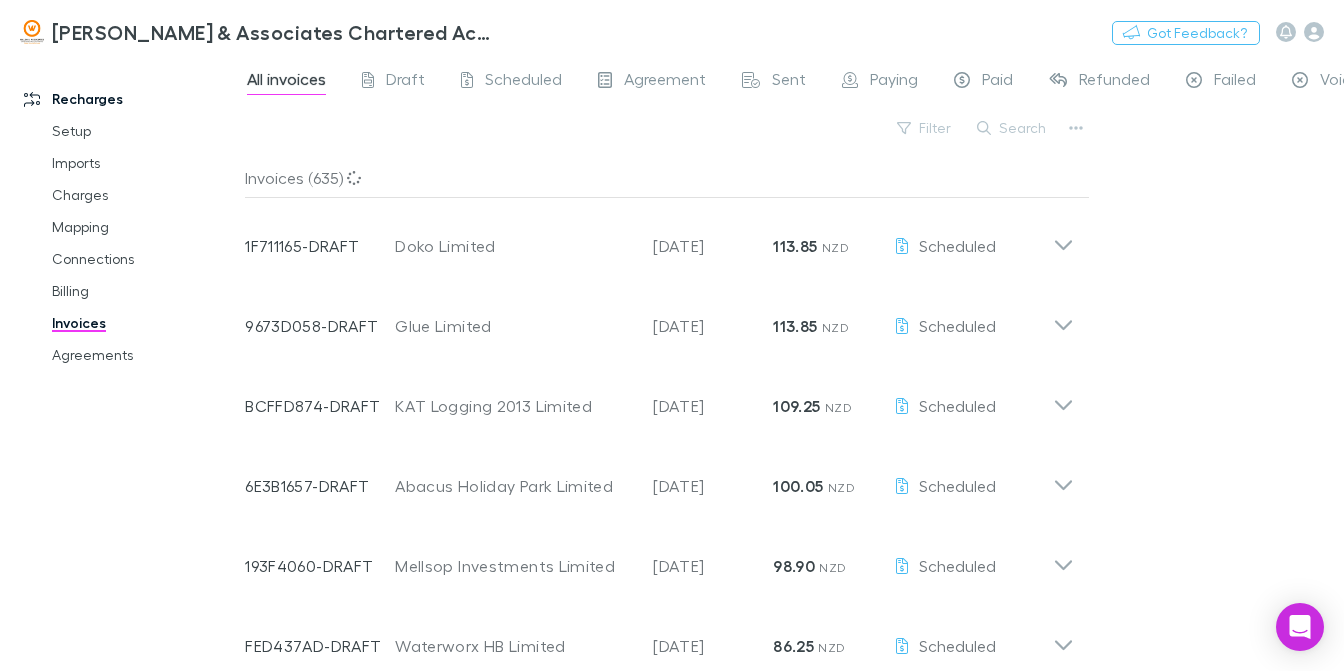 click on "Search" at bounding box center (1012, 128) 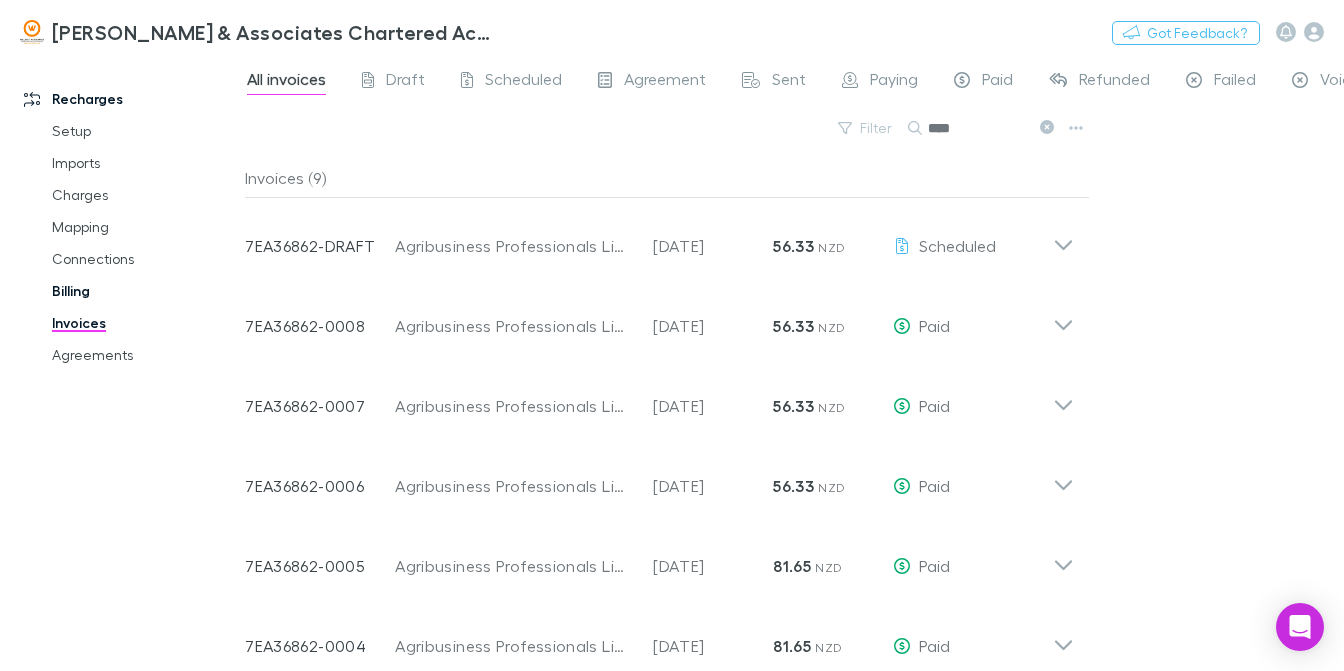 type on "****" 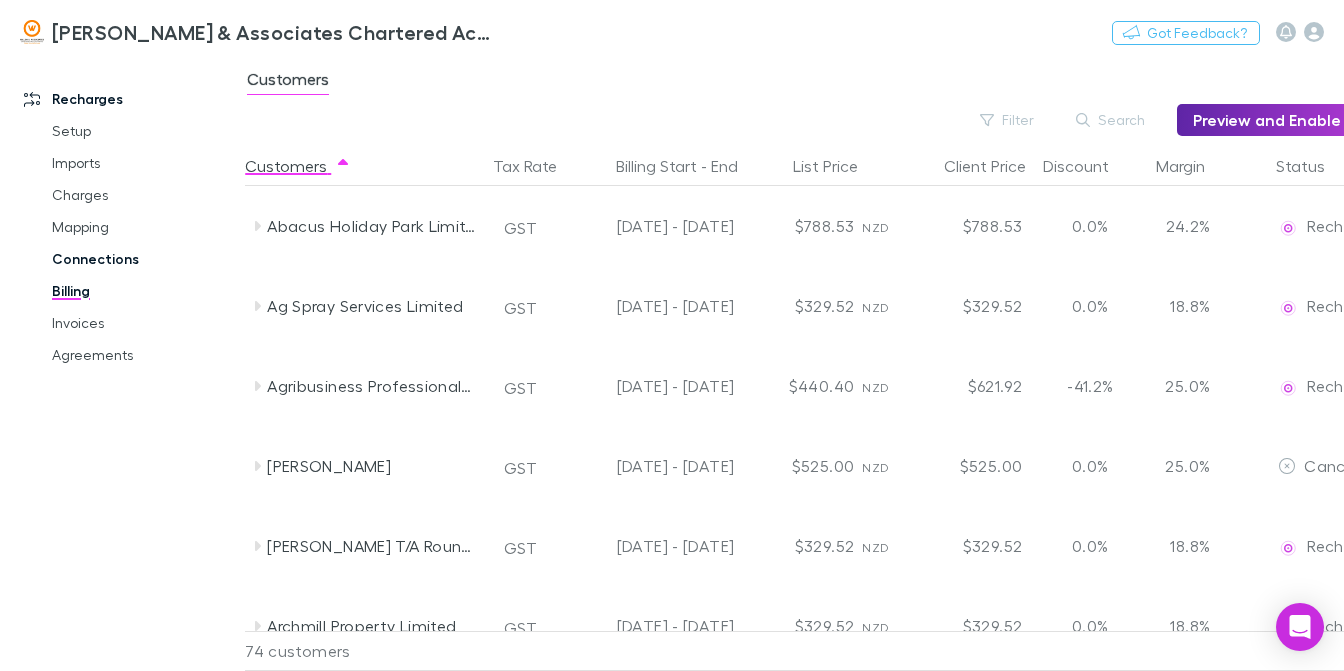 click on "Connections" at bounding box center (144, 259) 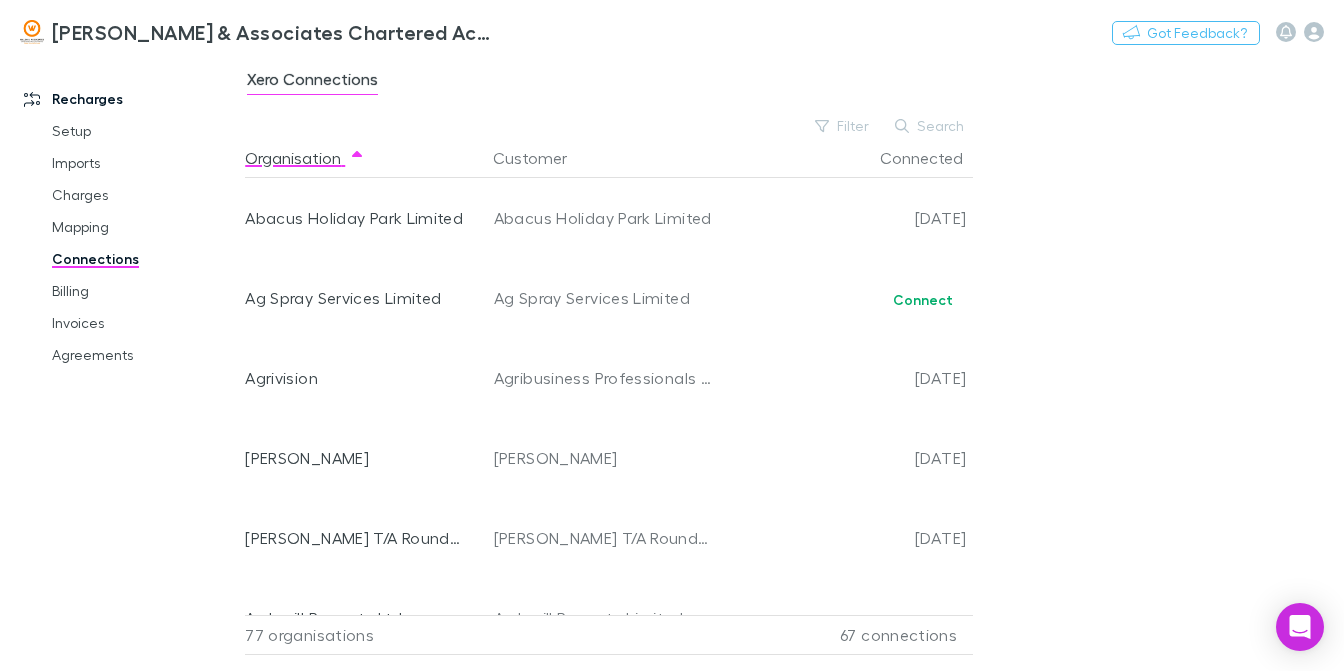 click on "Xero Connections Filter Search Organisation   Customer   Connected     Abacus Holiday Park Limited Abacus Holiday Park Limited [DATE] Ag Spray Services Limited Ag Spray Services Limited Connect Agrivision Agribusiness Professionals Limited [DATE] [PERSON_NAME] [PERSON_NAME] [DATE] [PERSON_NAME] T/A Roundabout Pre-loved Boutique [PERSON_NAME] T/A Roundabout Pre-loved Boutique [DATE] Archmill Property Ltd Archmill Property Limited Connect Aspect Information Solutions Ltd Aspect Information Solutions Limited [DATE] BBACC Limited BBACC Limited [DATE] [PERSON_NAME] Sole Trader [PERSON_NAME] [DATE] [PERSON_NAME] Spreaders Limited [PERSON_NAME] Spreaders Limited [DATE] [PERSON_NAME] Limited T/A [PERSON_NAME] Photography [PERSON_NAME] Limited - T/A [PERSON_NAME] Photography [DATE] Cake Stuff Limited Cake Stuff Limited [DATE] CHB Engineering Services Ltd CHB Engineering Services Limited [DATE] Coast Aesthetics Limited Coast Aesthetics Limited [DATE] [DATE] [DATE] [DATE]" at bounding box center (794, 363) 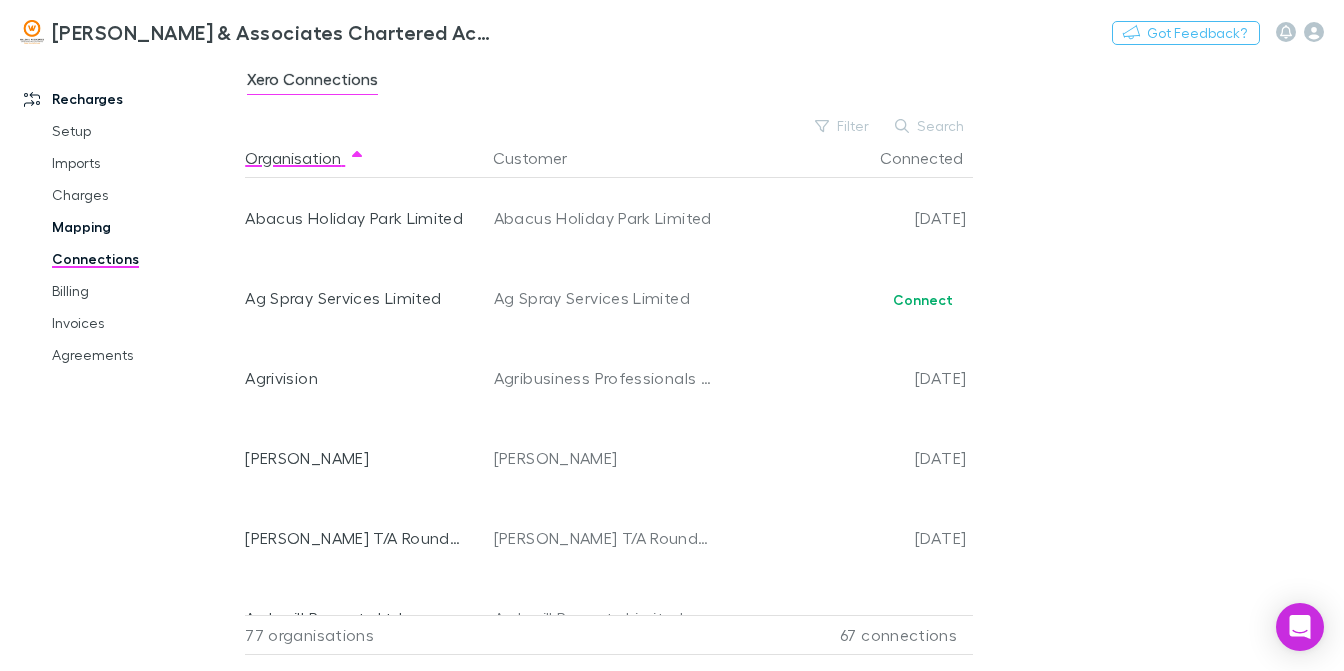 click on "Mapping" at bounding box center (144, 227) 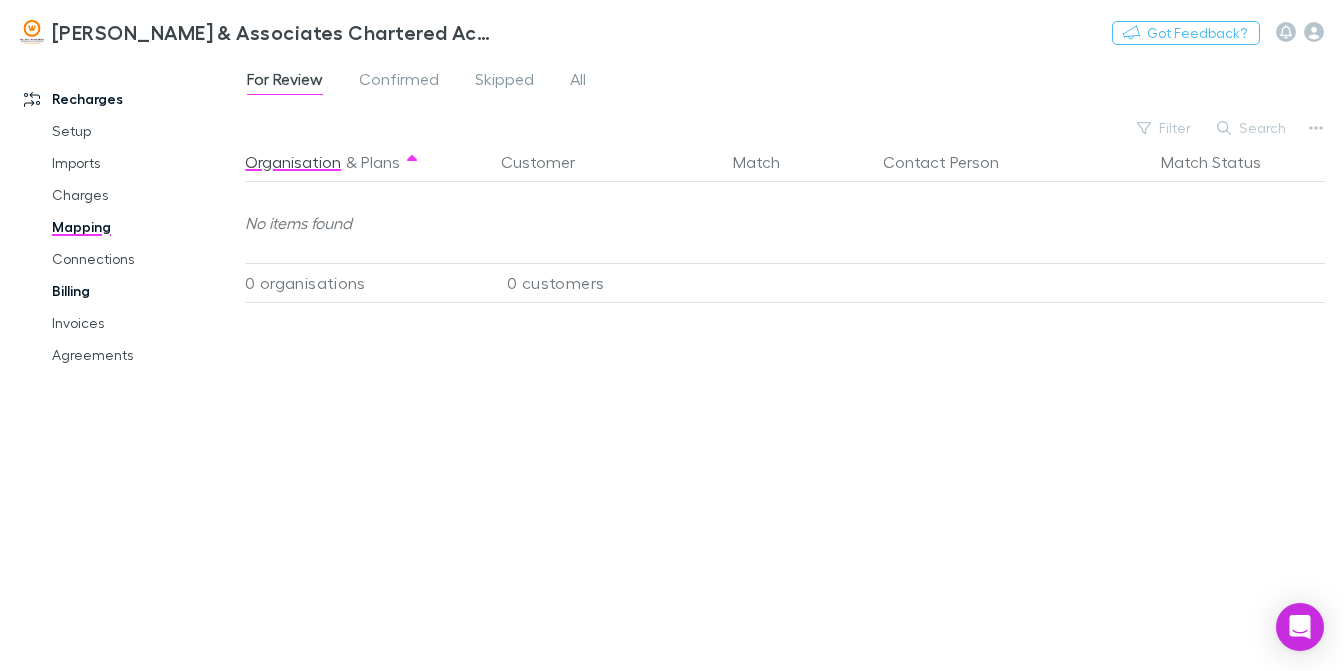 click on "Billing" at bounding box center (144, 291) 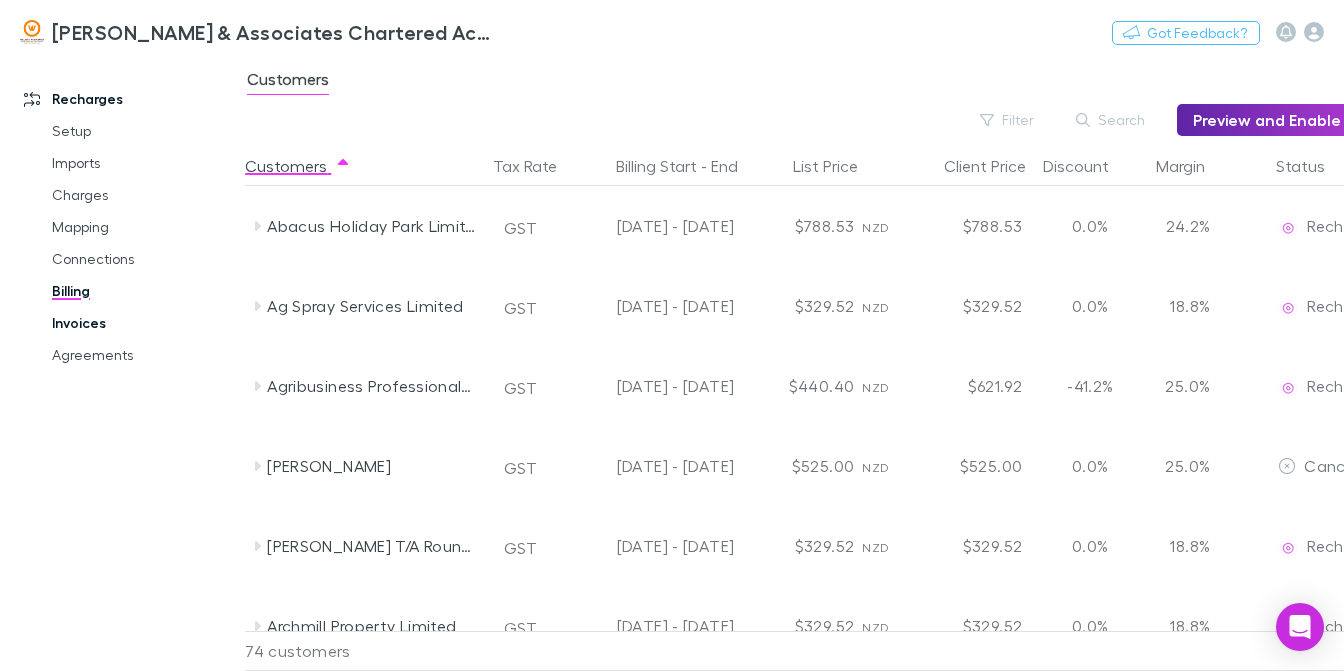 click on "Invoices" at bounding box center (144, 323) 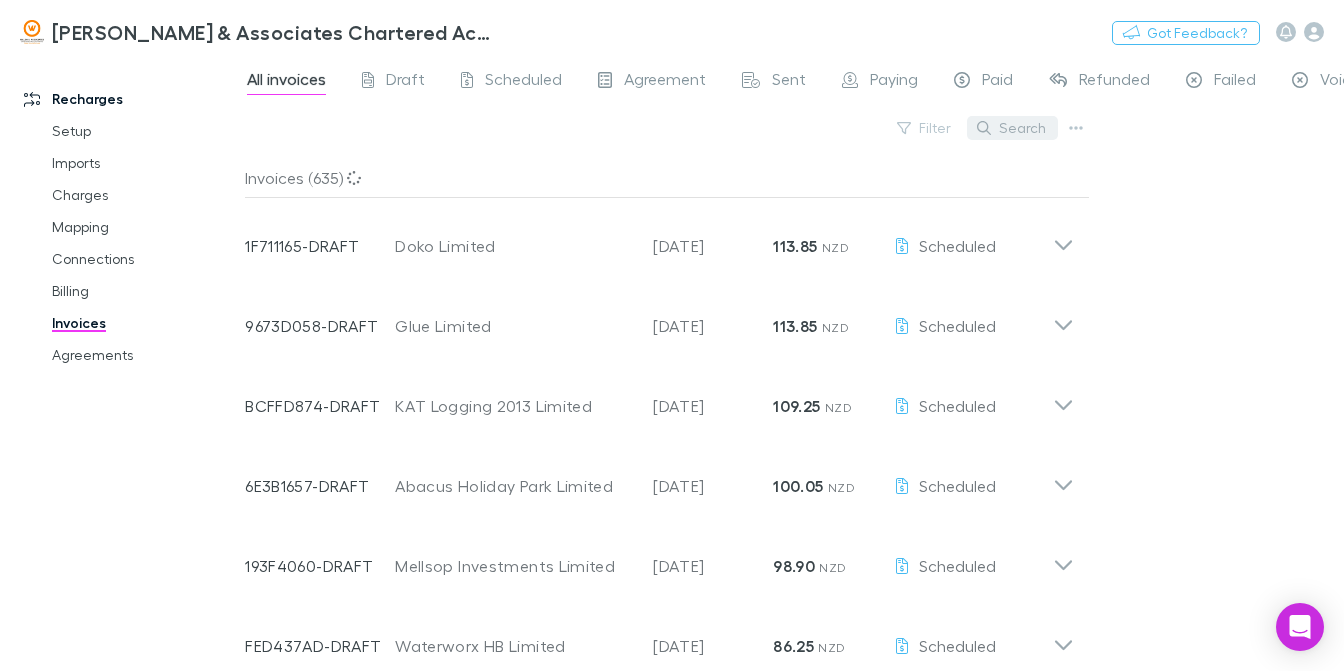 click on "Search" at bounding box center (1012, 128) 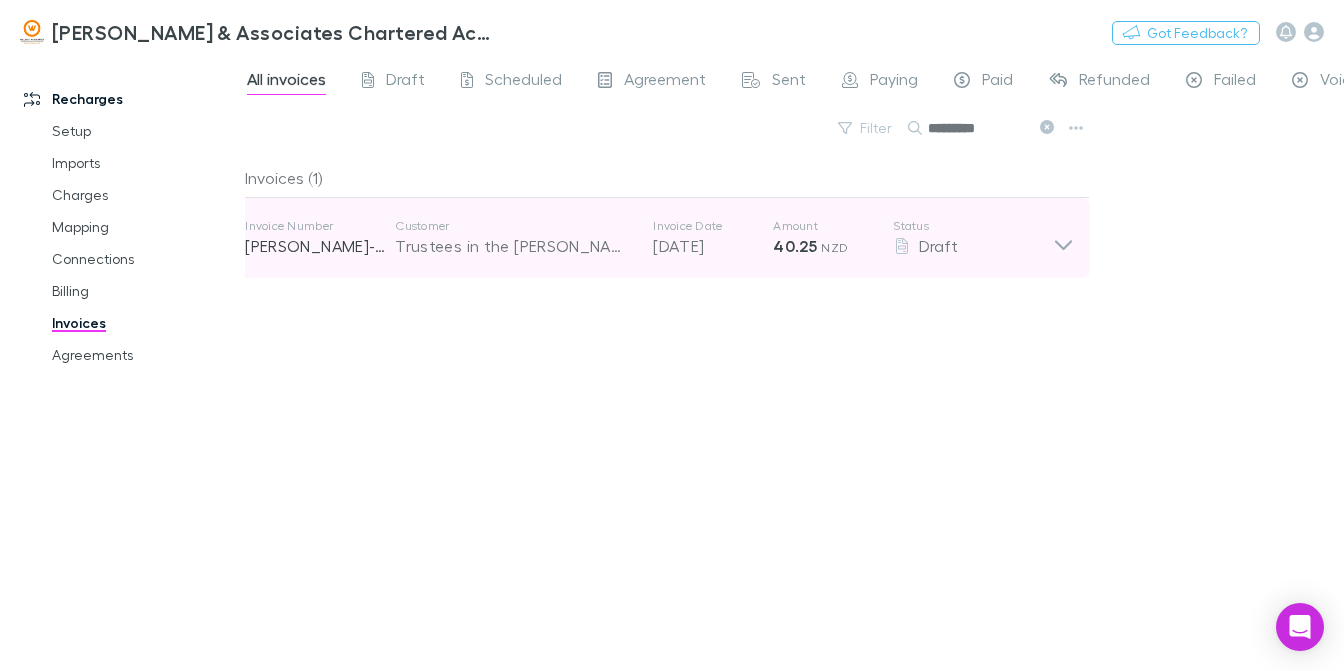 type on "*********" 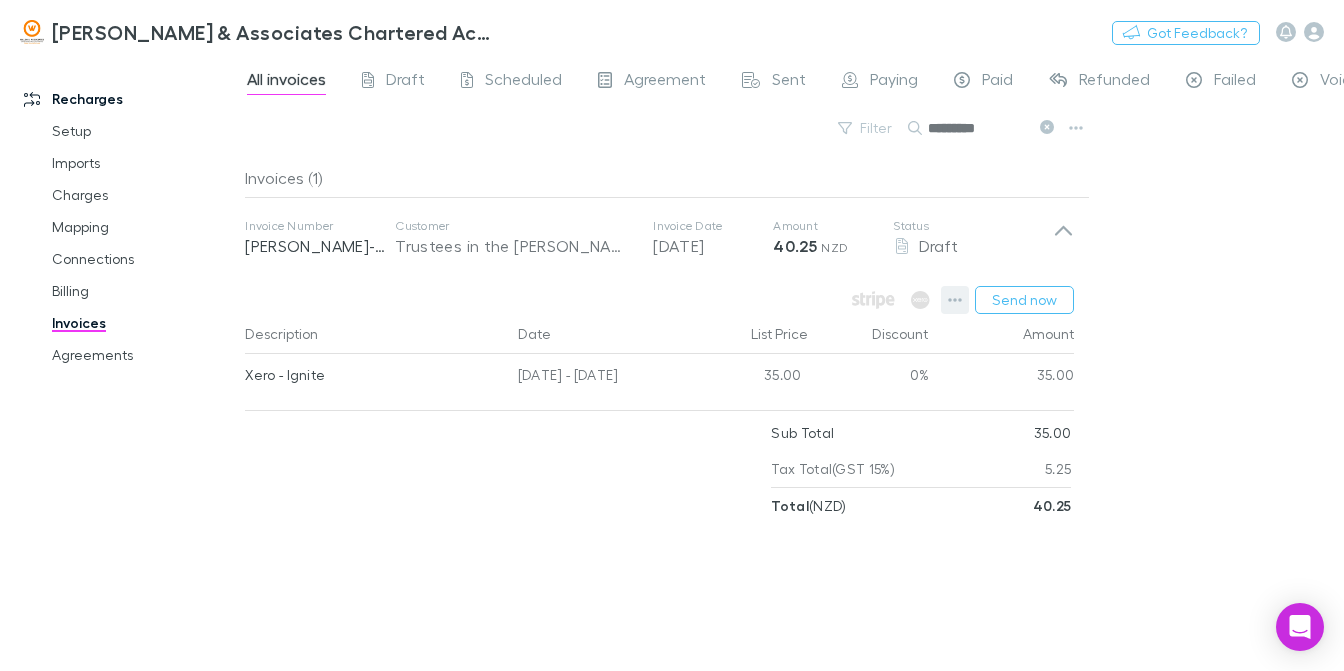 click 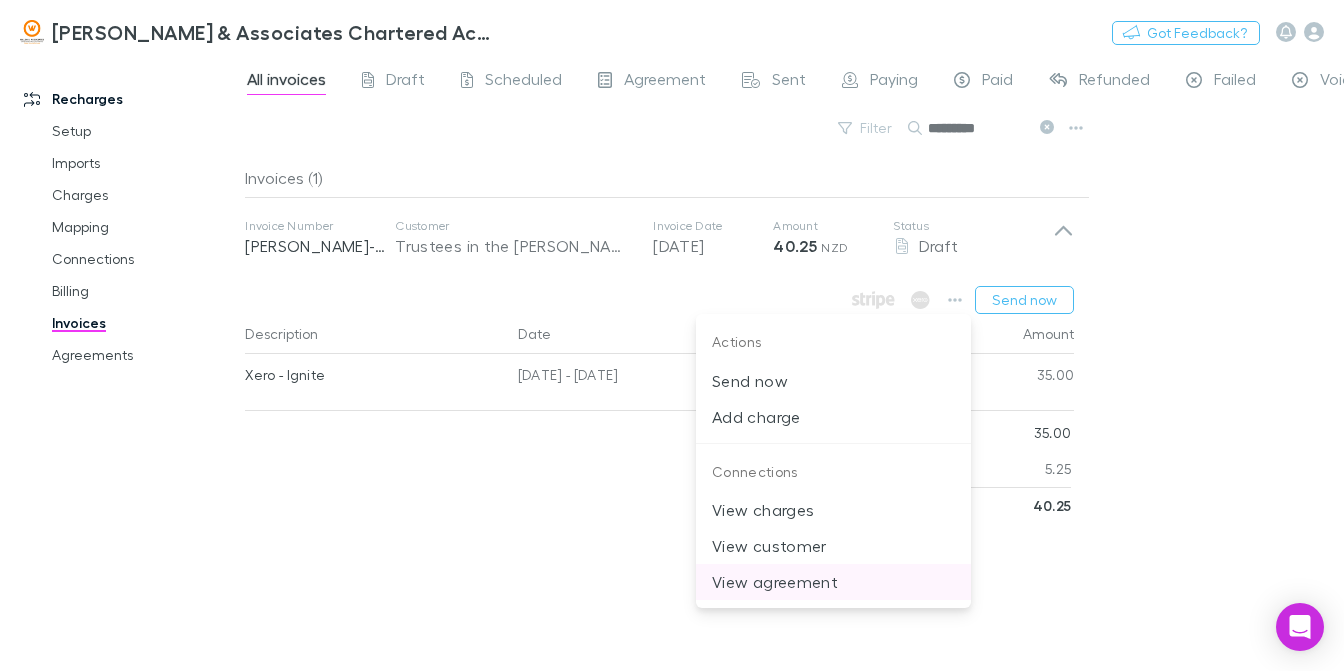click on "View agreement" at bounding box center [833, 582] 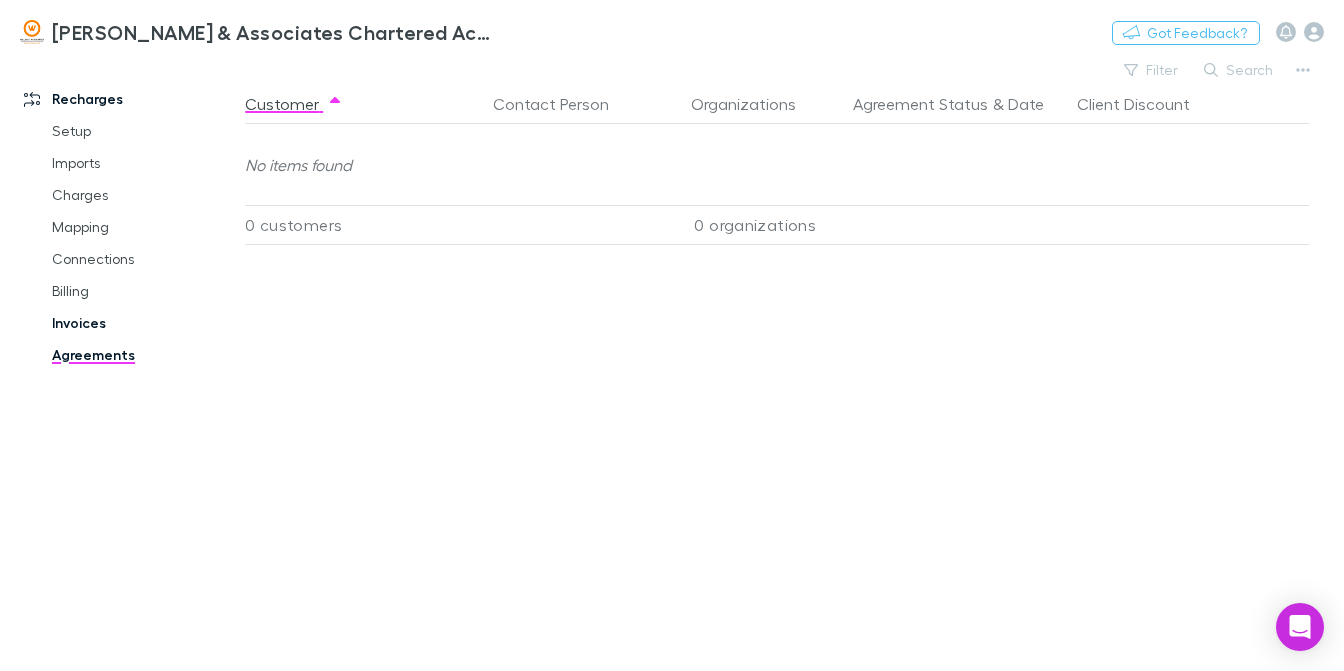click on "Invoices" at bounding box center [144, 323] 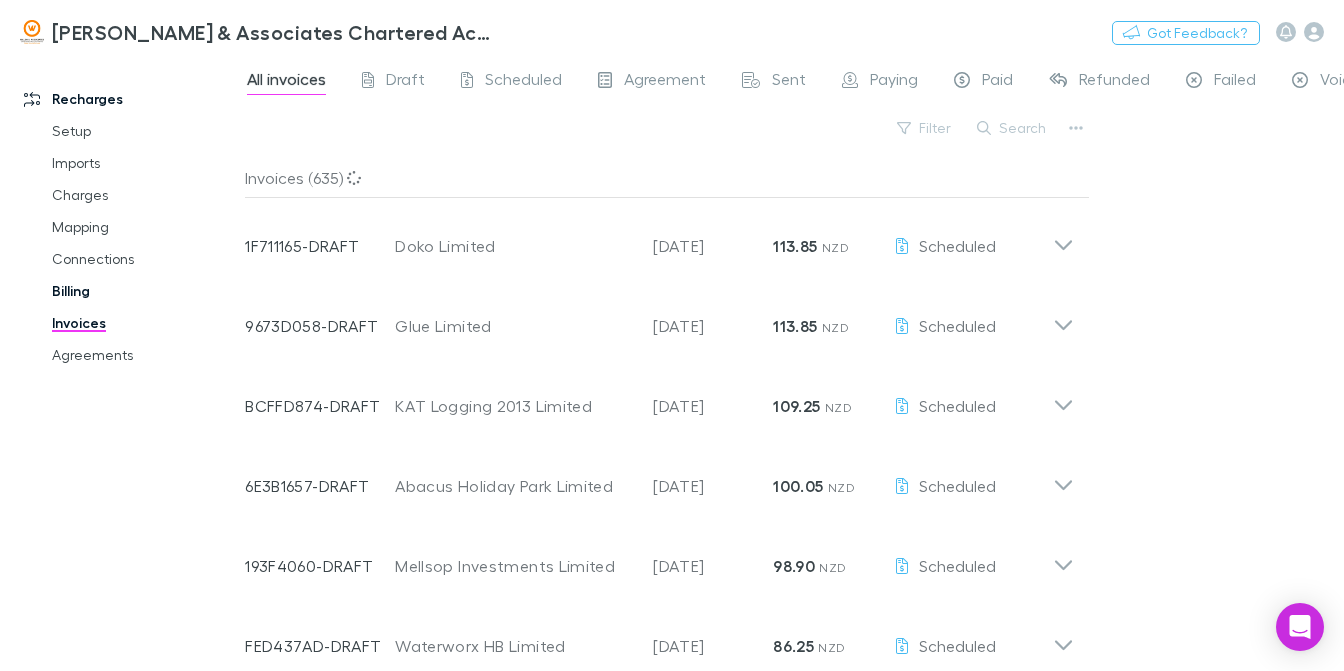 click on "Billing" at bounding box center (144, 291) 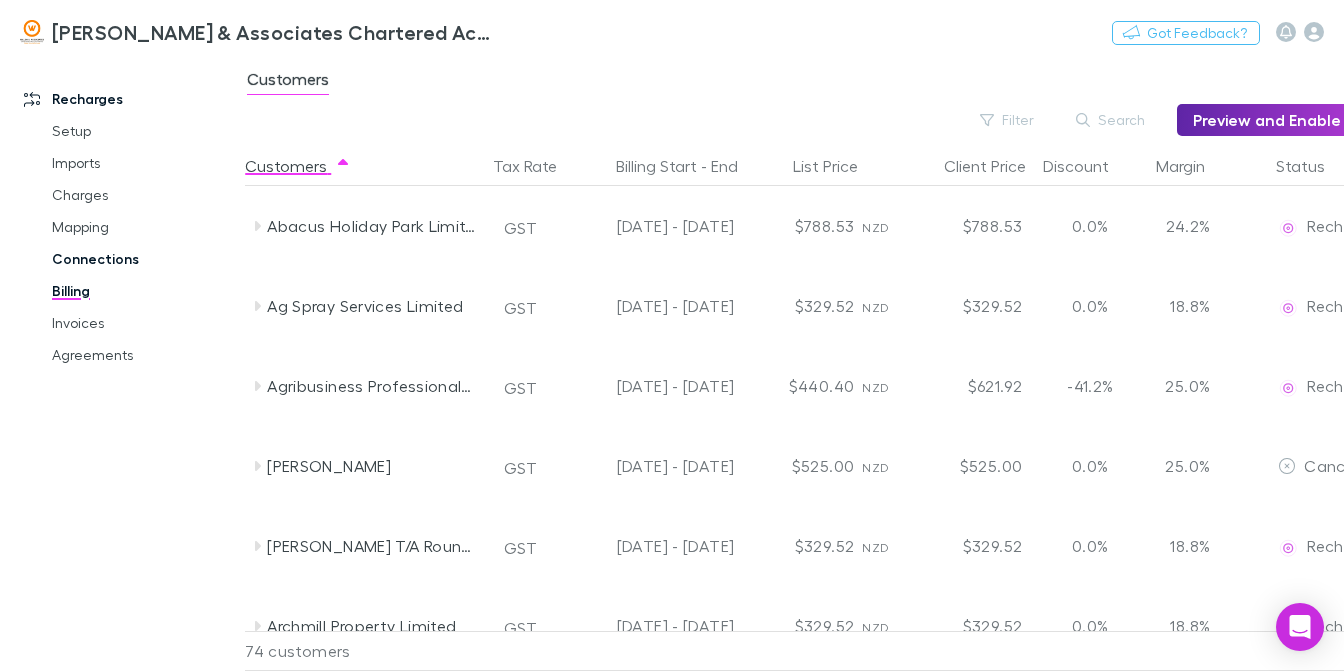 click on "Connections" at bounding box center [144, 259] 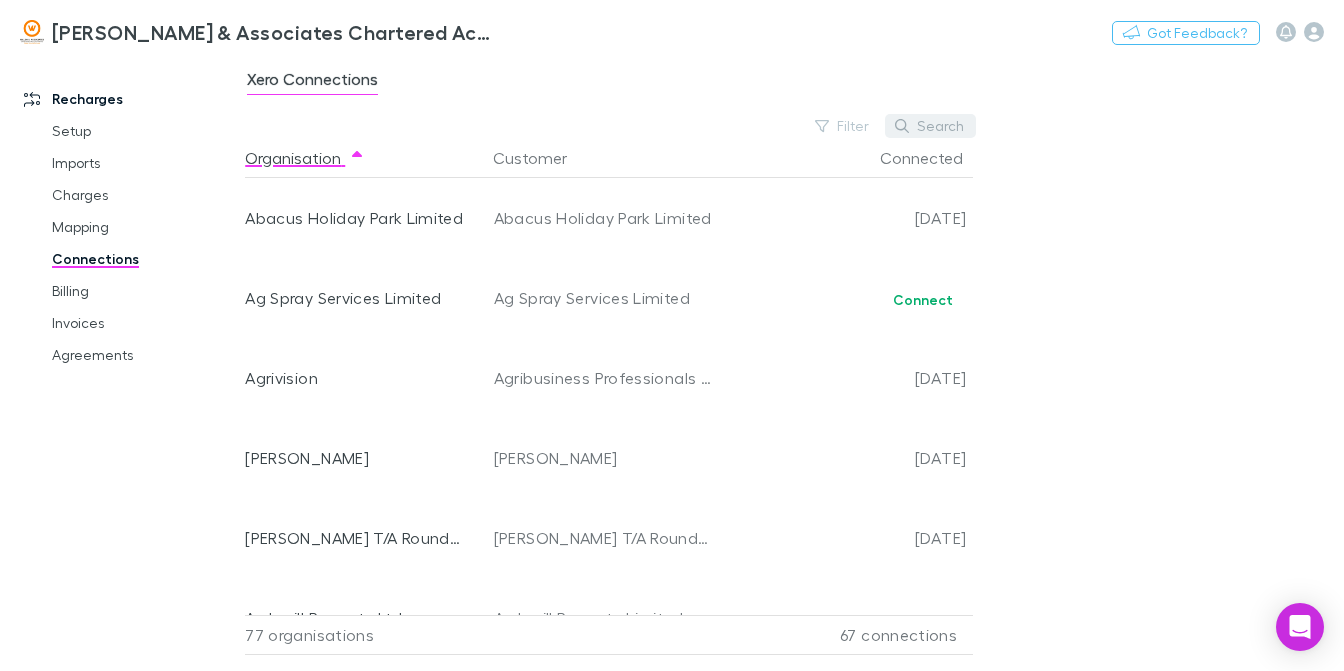 click on "Search" at bounding box center (930, 126) 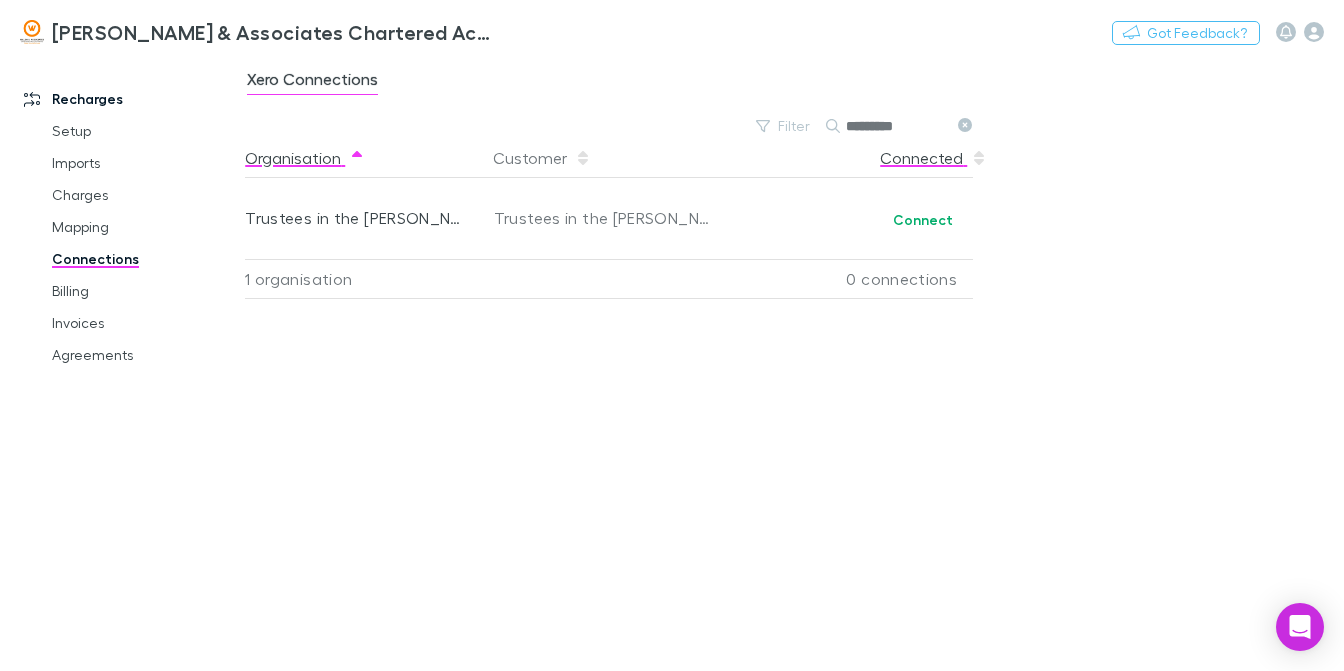 type on "*********" 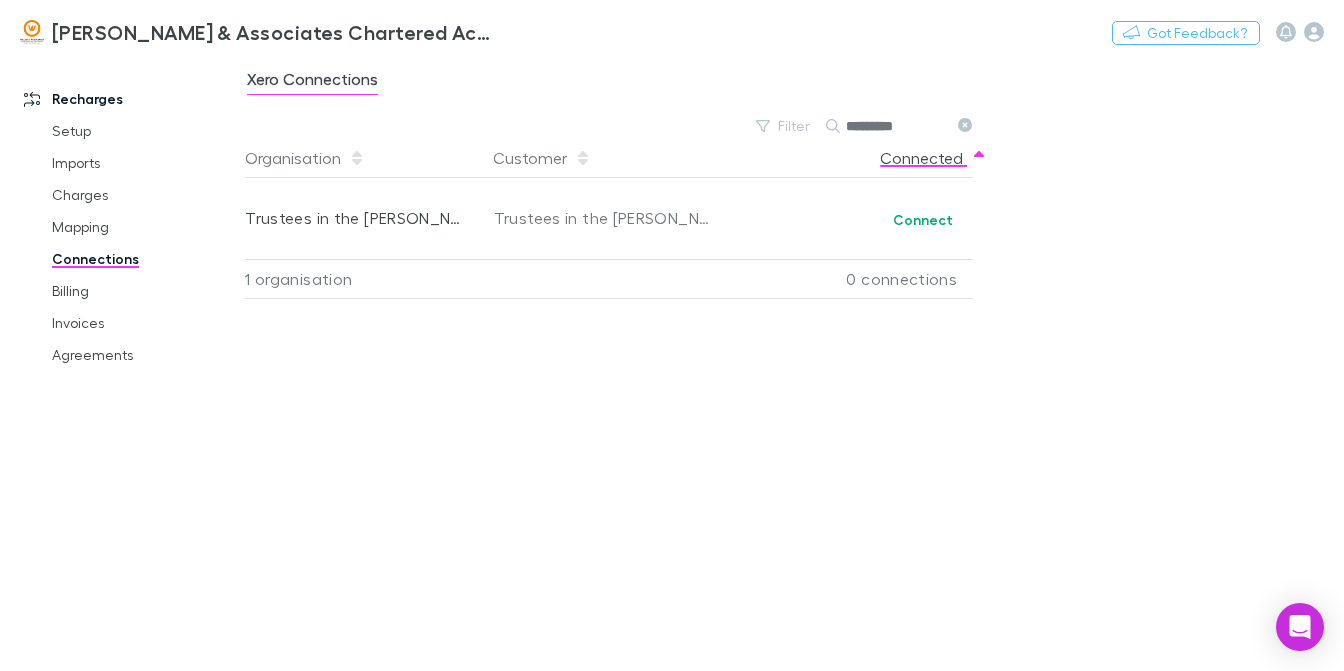 click 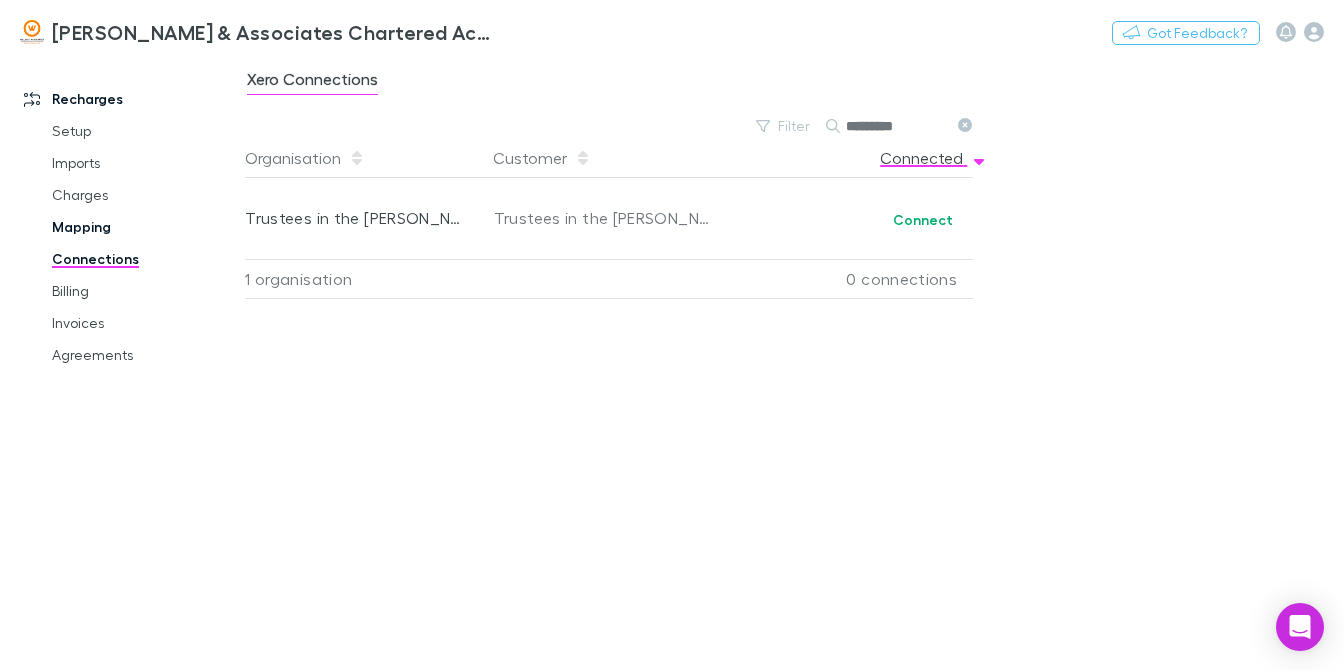 click on "Mapping" at bounding box center (144, 227) 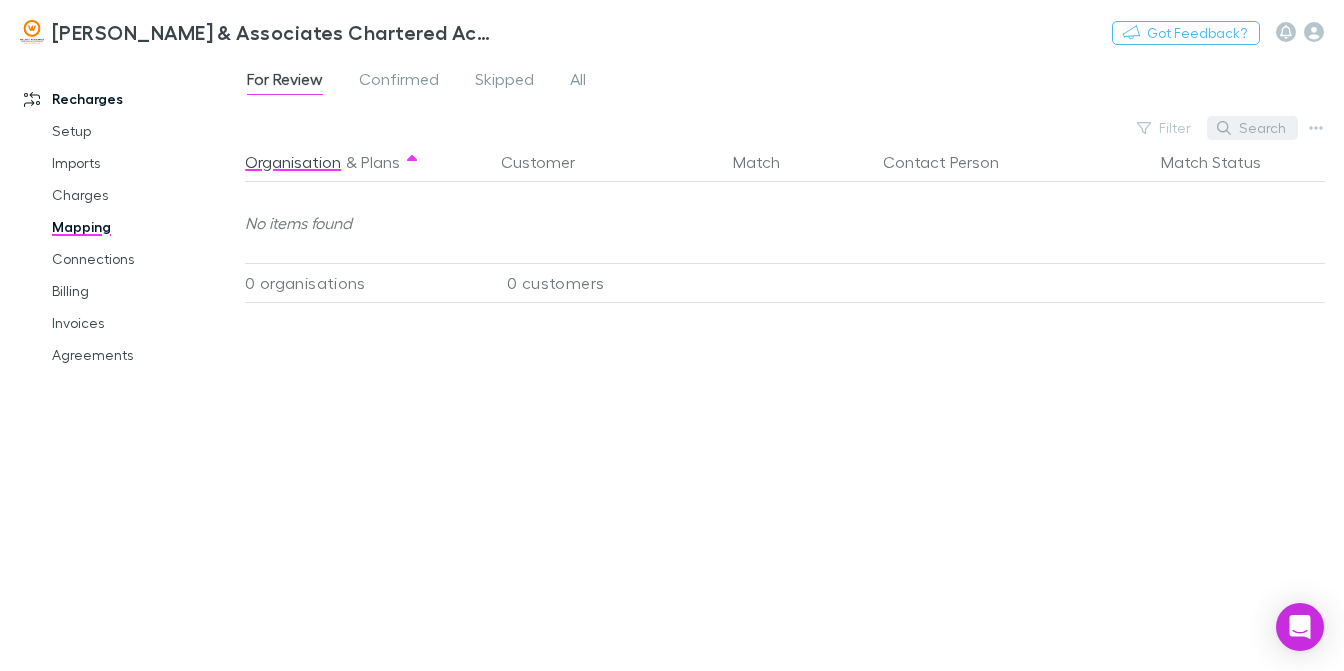 click on "Search" at bounding box center (1252, 128) 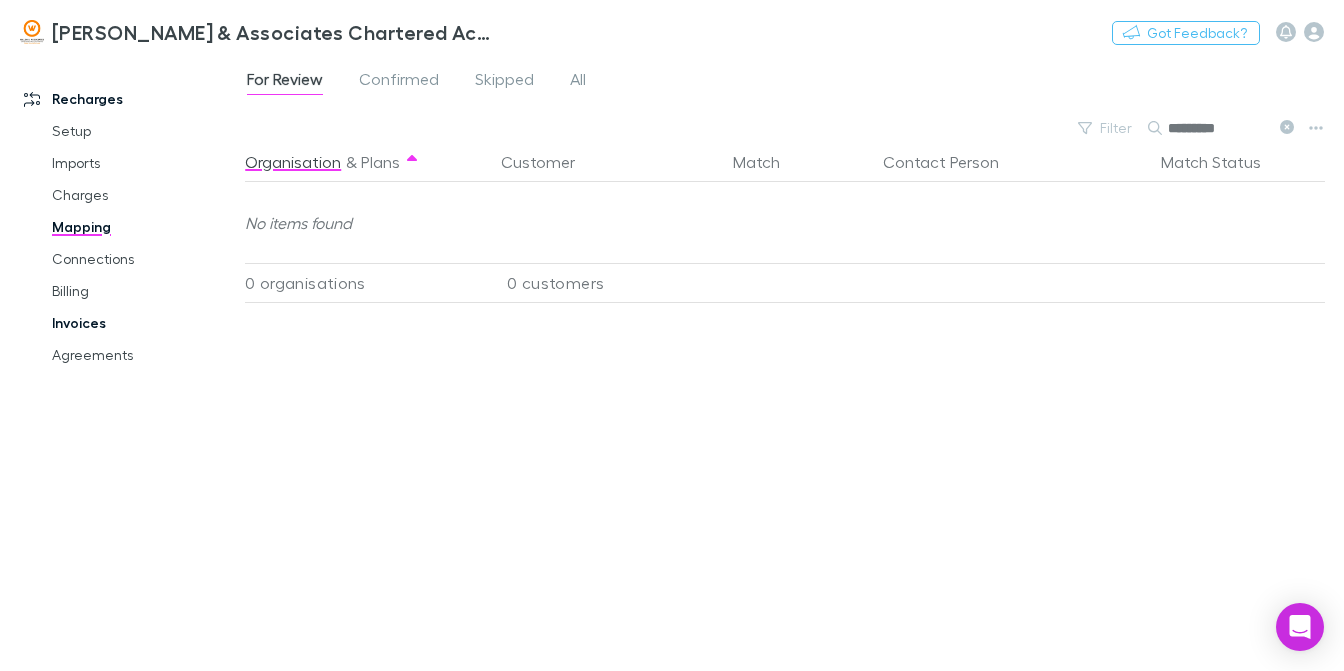 type on "*********" 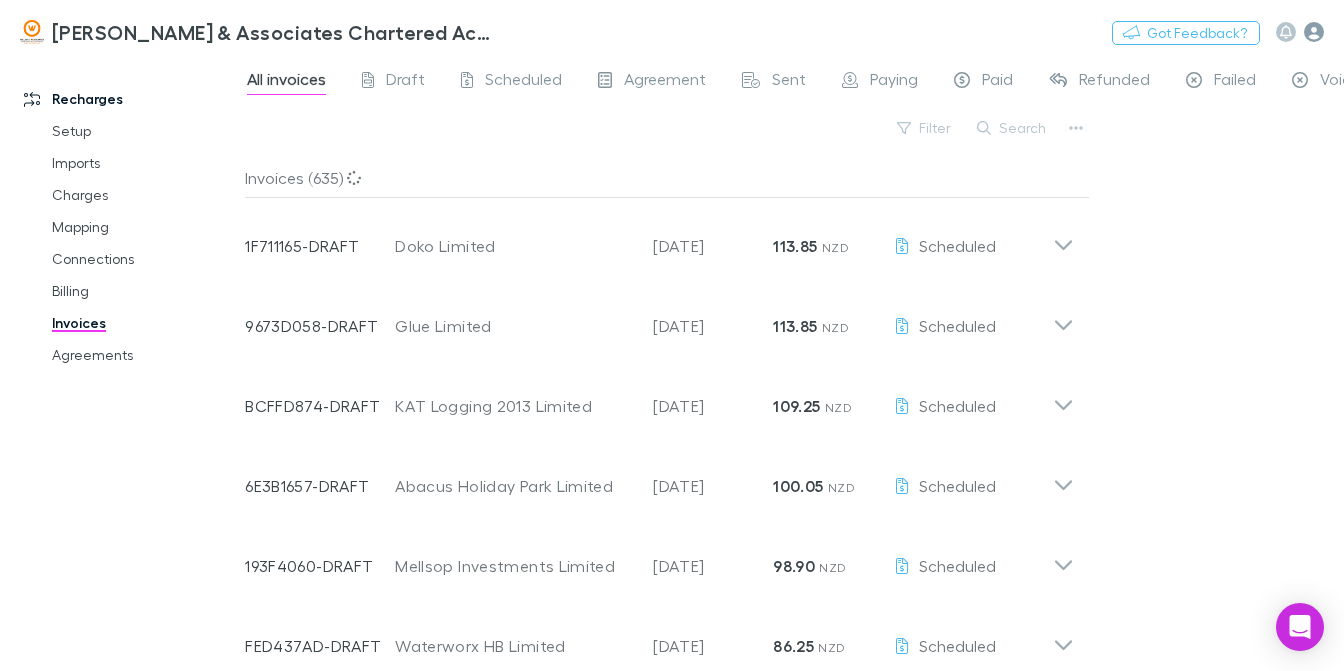 click 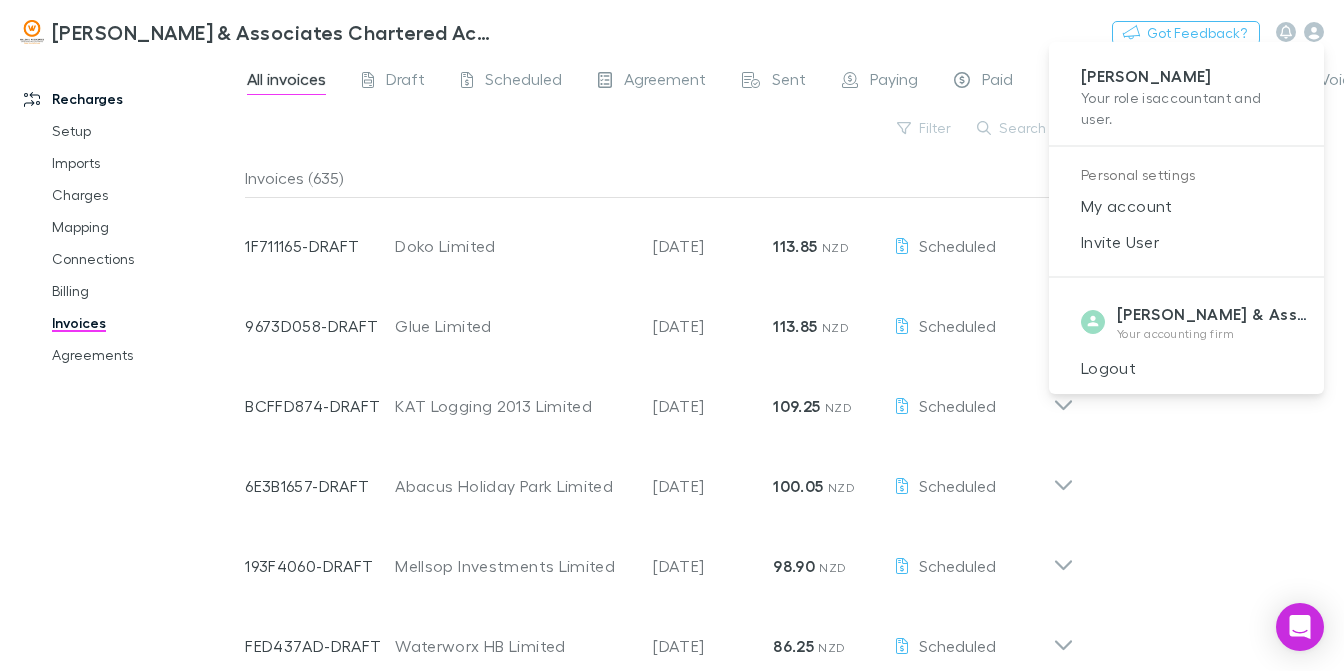 click at bounding box center [672, 335] 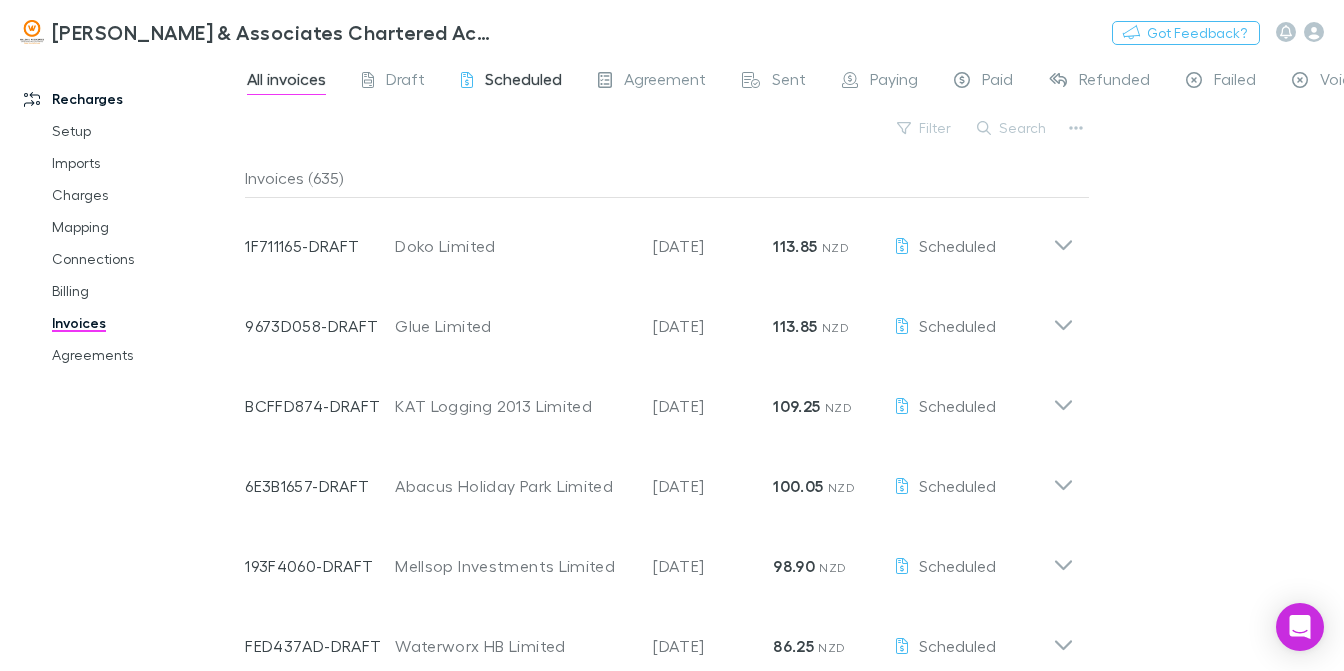 click on "Scheduled" at bounding box center (523, 82) 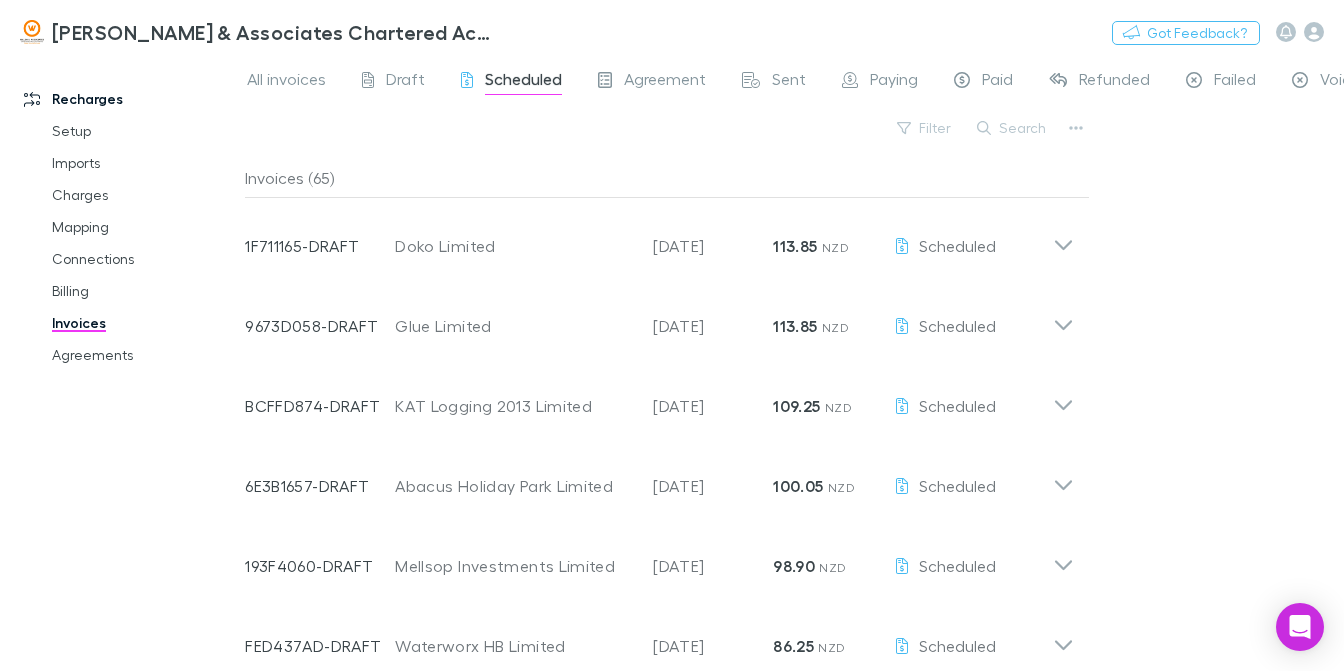 click on "All invoices   Draft   Scheduled   Agreement   Sent   Paying   Paid   Refunded   Failed   Void Filter Search Invoices (65)   Invoice Number 1F711165-DRAFT Customer Doko Limited Invoice Date [DATE] Amount 113.85   NZD Status Scheduled Charge now Description   Date   List Price   Discount   Amount   Xero - Comprehensive [DATE] - [DATE] 99.00 0% 99.00 Sub Total 99.00 Tax Total  (GST 15%) 14.85 Total  ( NZD ) 113.85 Invoice Number 9673D058-DRAFT Customer Glue Limited Invoice Date [DATE] Amount 113.85   NZD Status Scheduled Charge now Description   Date   List Price   Discount   Amount   Xero - Comprehensive [DATE] - [DATE] 99.00 0% 99.00 Sub Total 99.00 Tax Total  (GST 15%) 14.85 Total  ( NZD ) 113.85 Invoice Number BCFFD874-DRAFT Customer KAT Logging 2013 Limited Invoice Date [DATE] Amount 109.25   NZD Status Scheduled Charge now Description   Date   List Price   Discount   Amount   Xero - Additional Employee Charges [DATE] - [DATE] 10.00 0% 10.00 [DATE] - [DATE] 85.00 0% 85.00" at bounding box center (794, 363) 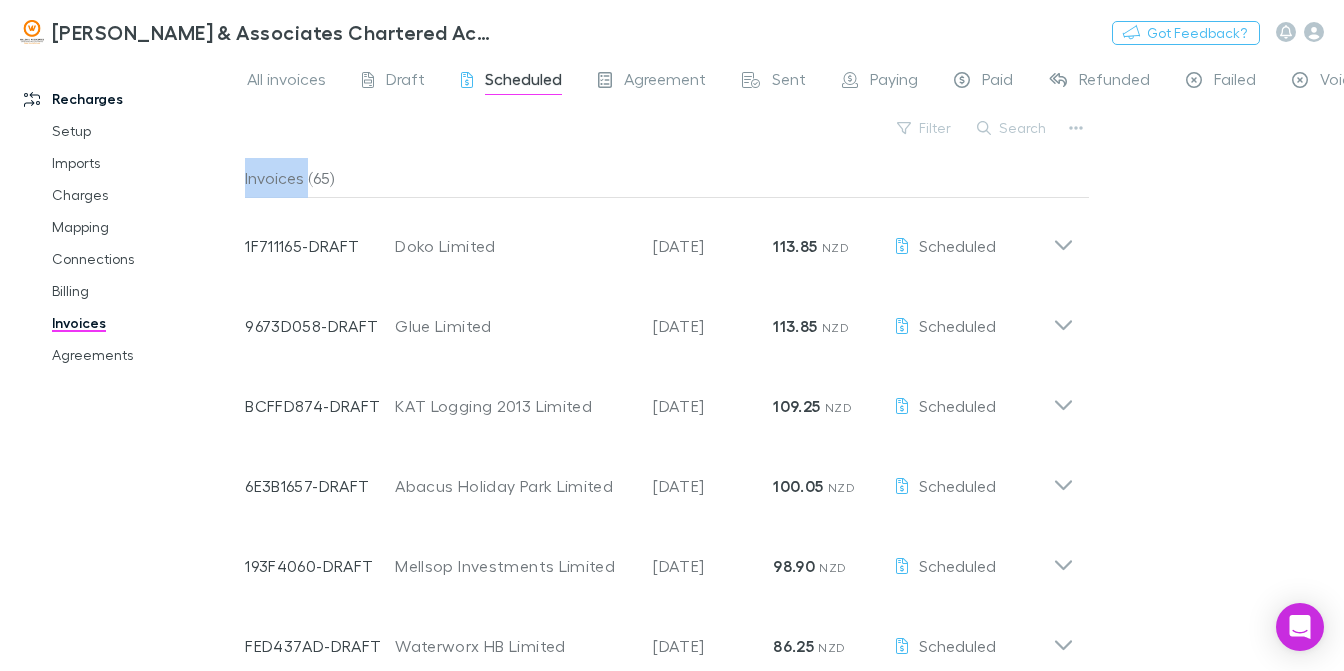 click on "Invoices (65)" at bounding box center (667, 178) 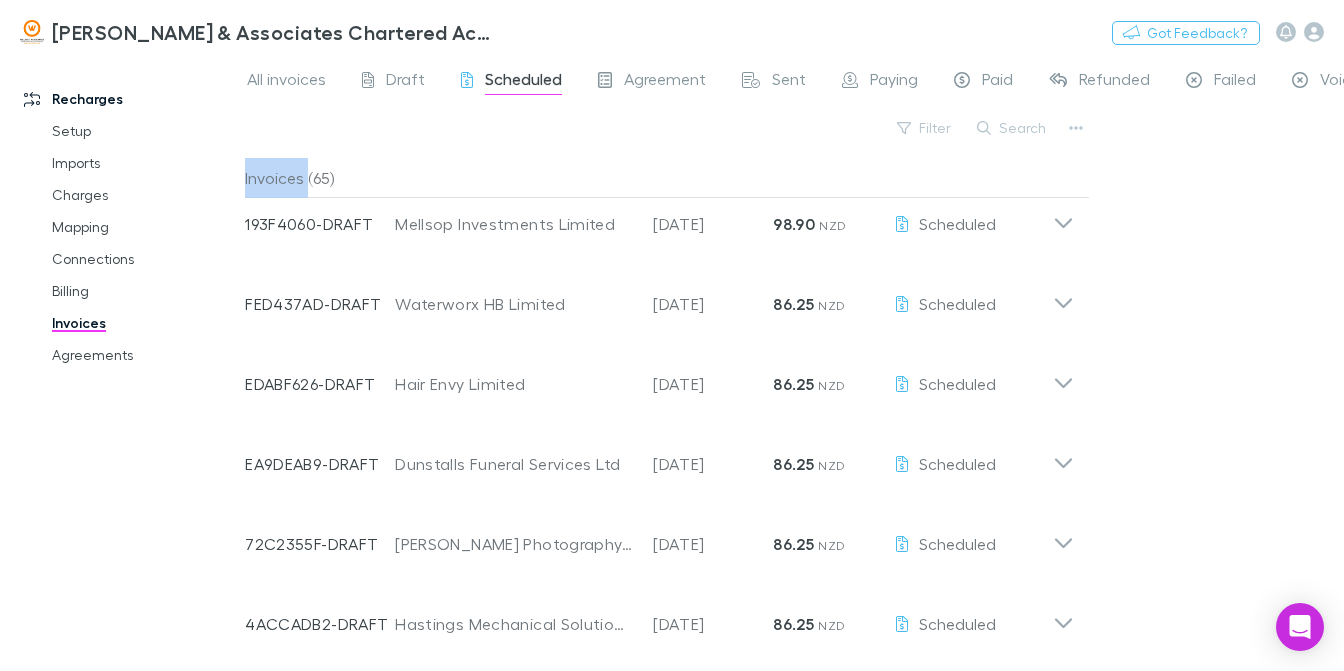 scroll, scrollTop: 0, scrollLeft: 0, axis: both 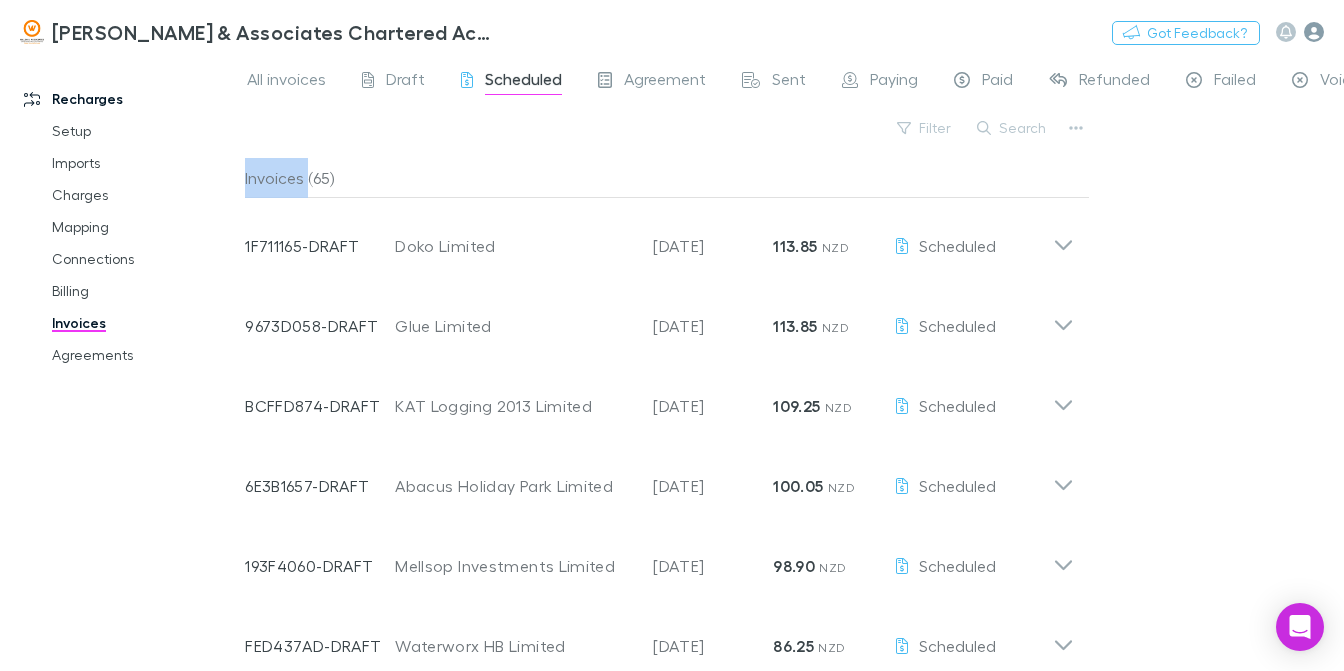click 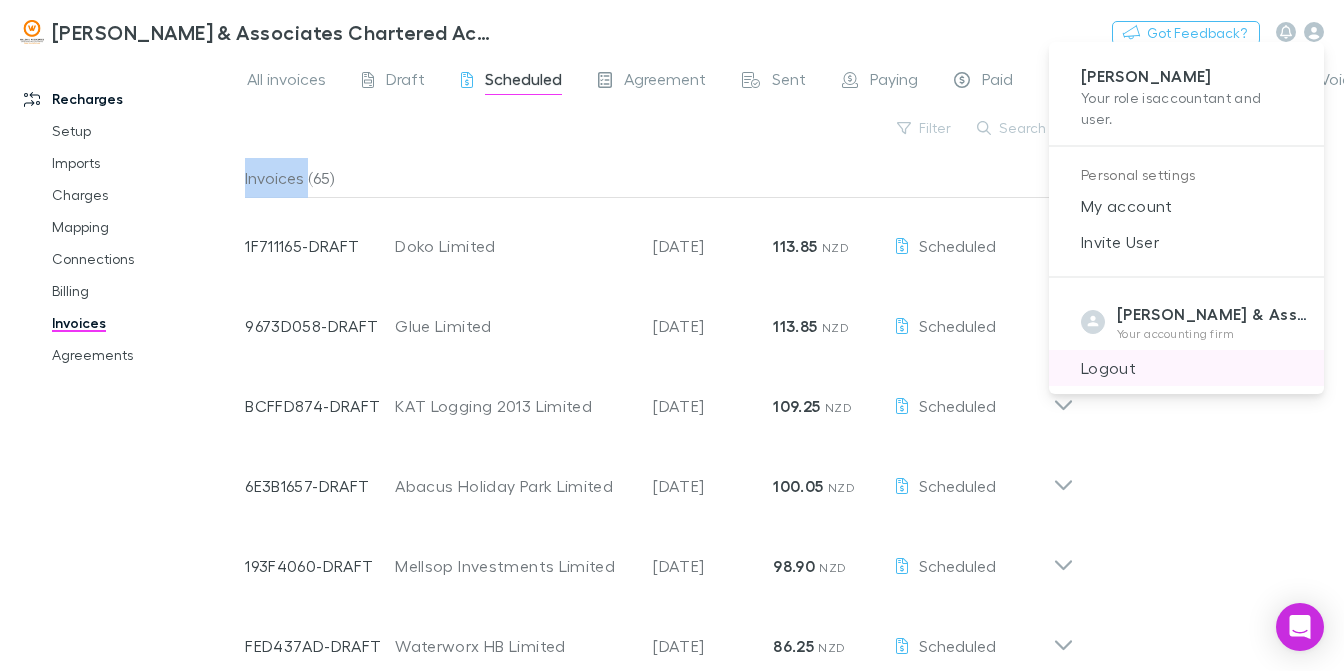 click on "Logout" at bounding box center [1186, 368] 